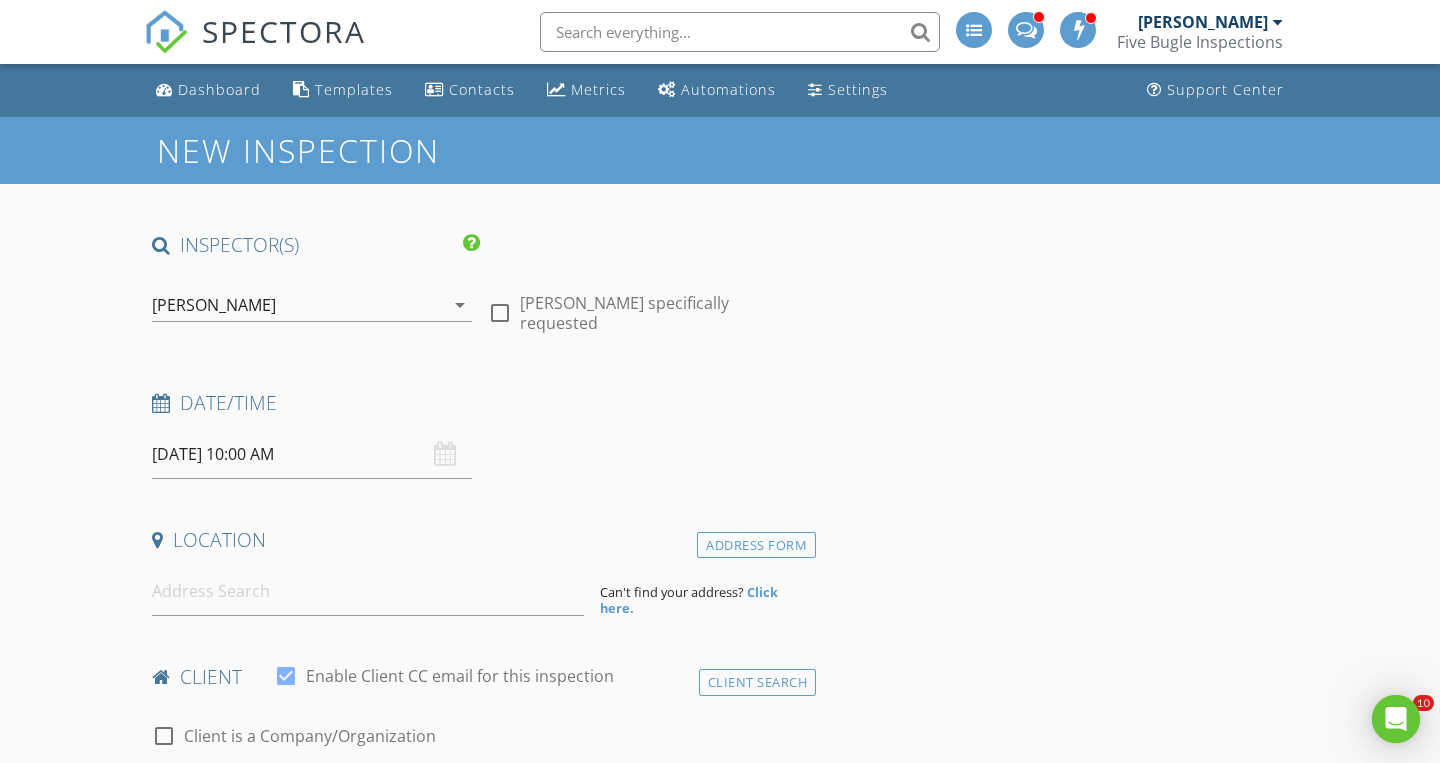 scroll, scrollTop: 0, scrollLeft: 0, axis: both 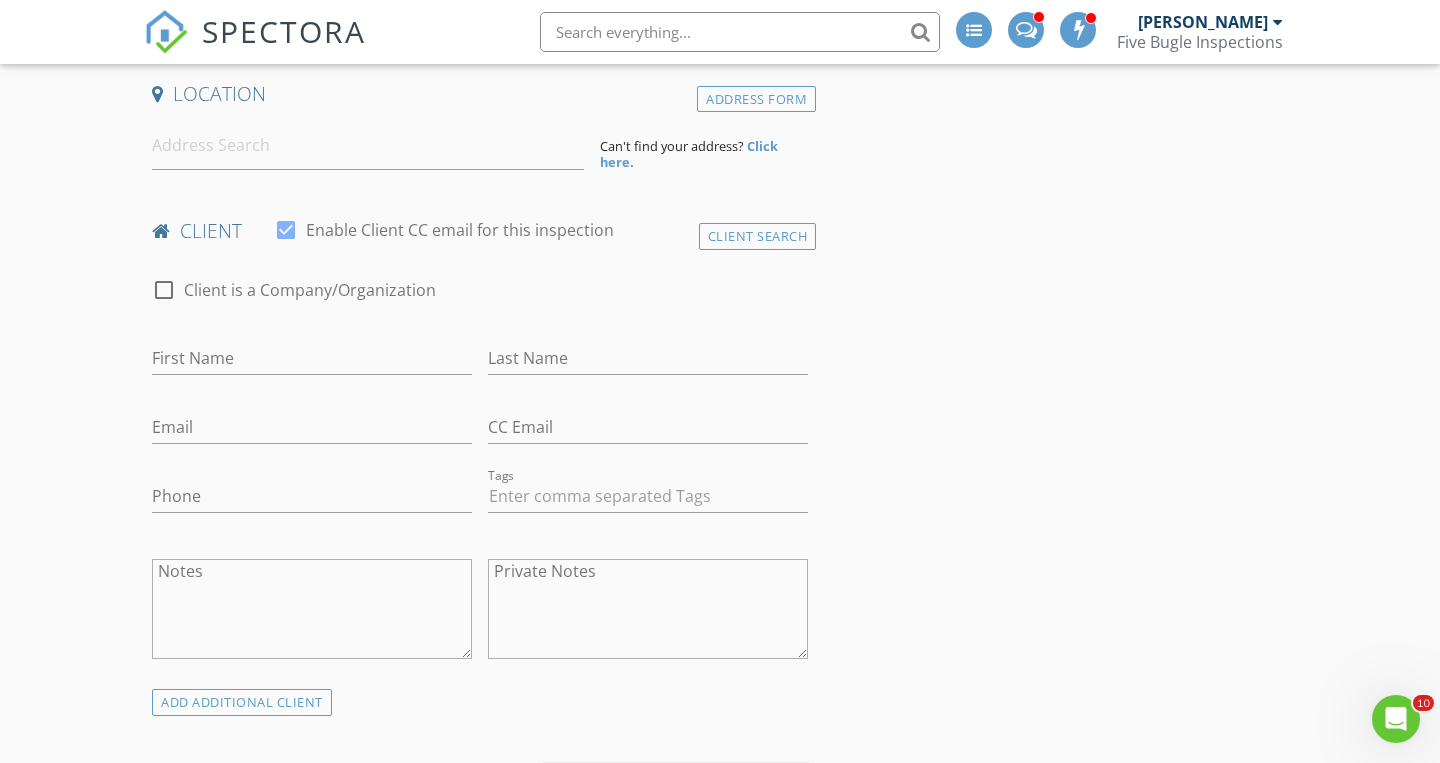 click on "First Name" at bounding box center [312, 362] 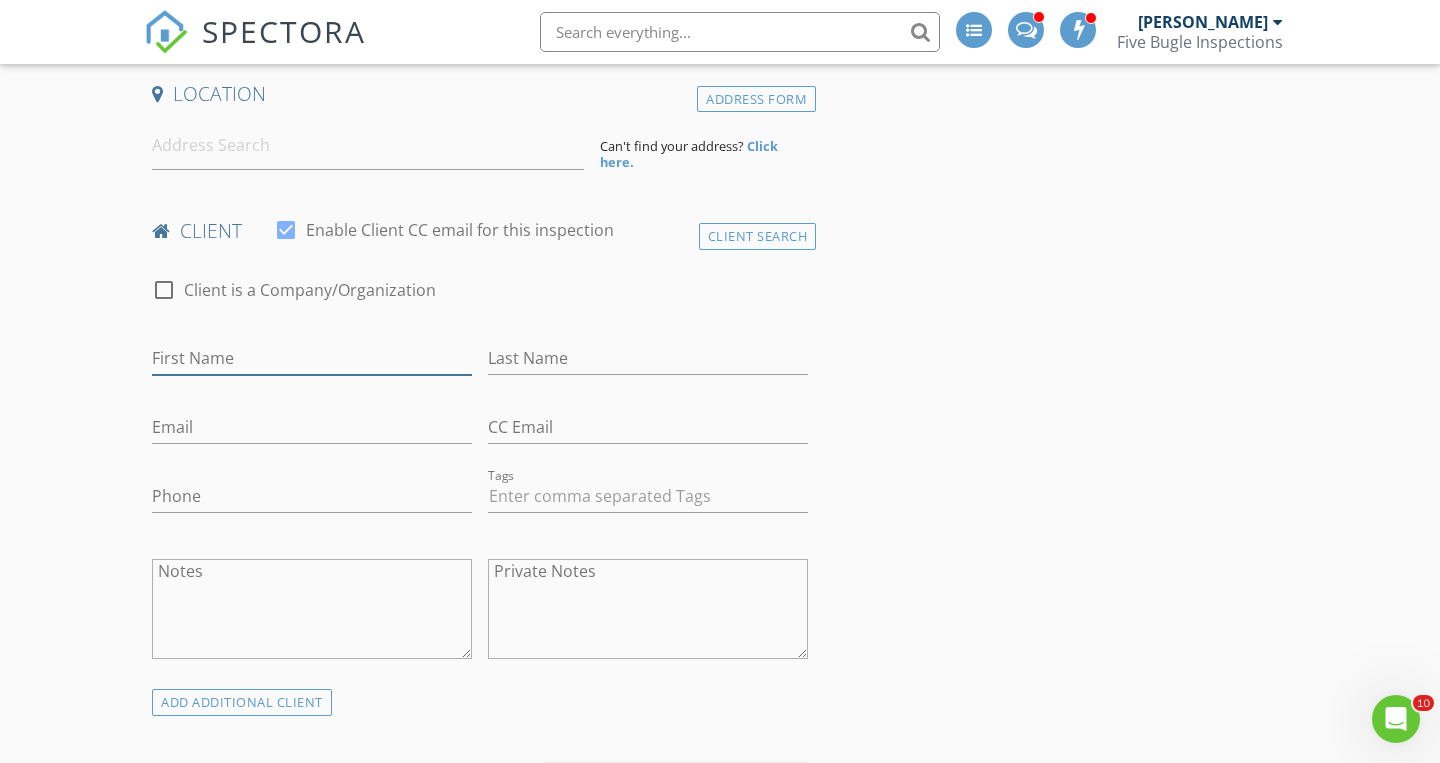 click on "First Name" at bounding box center [312, 358] 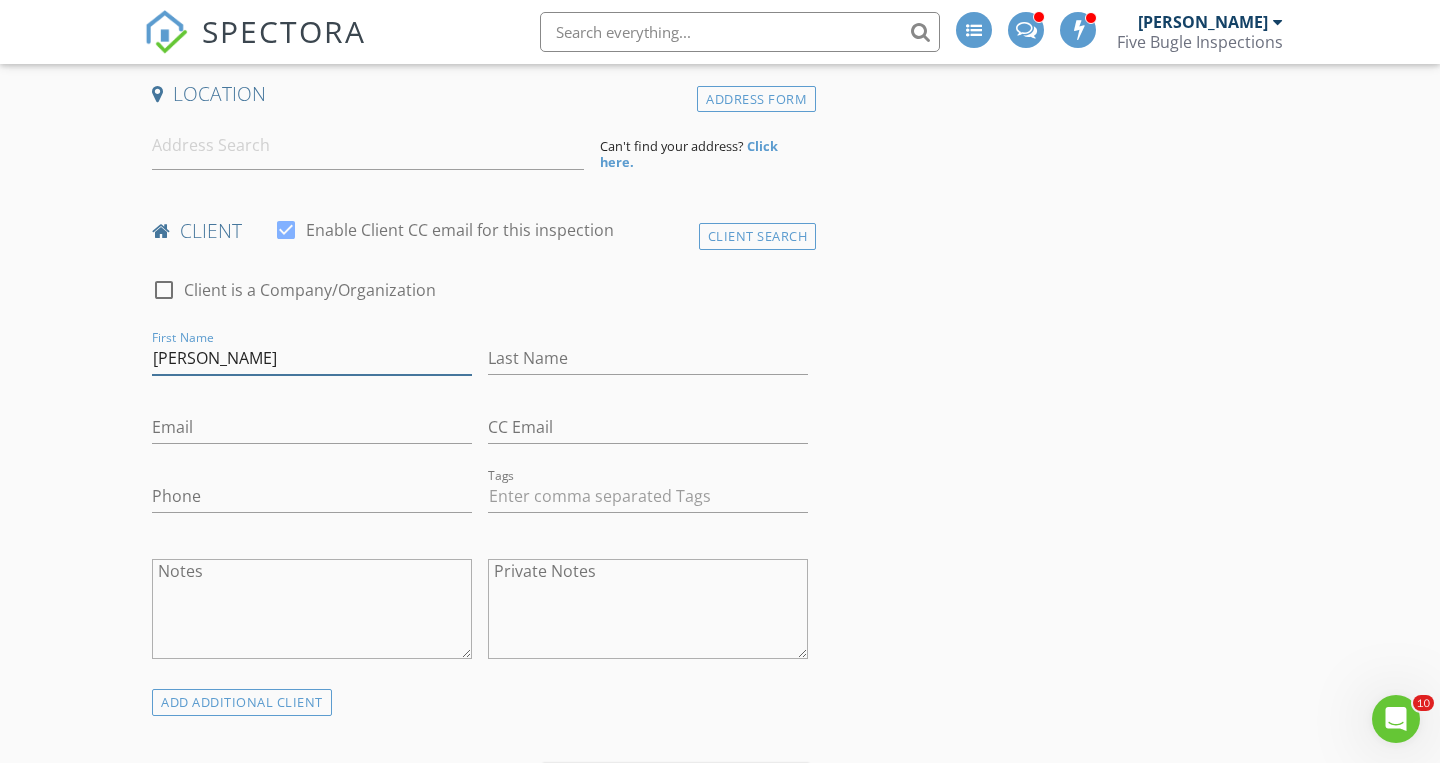 type on "[PERSON_NAME]" 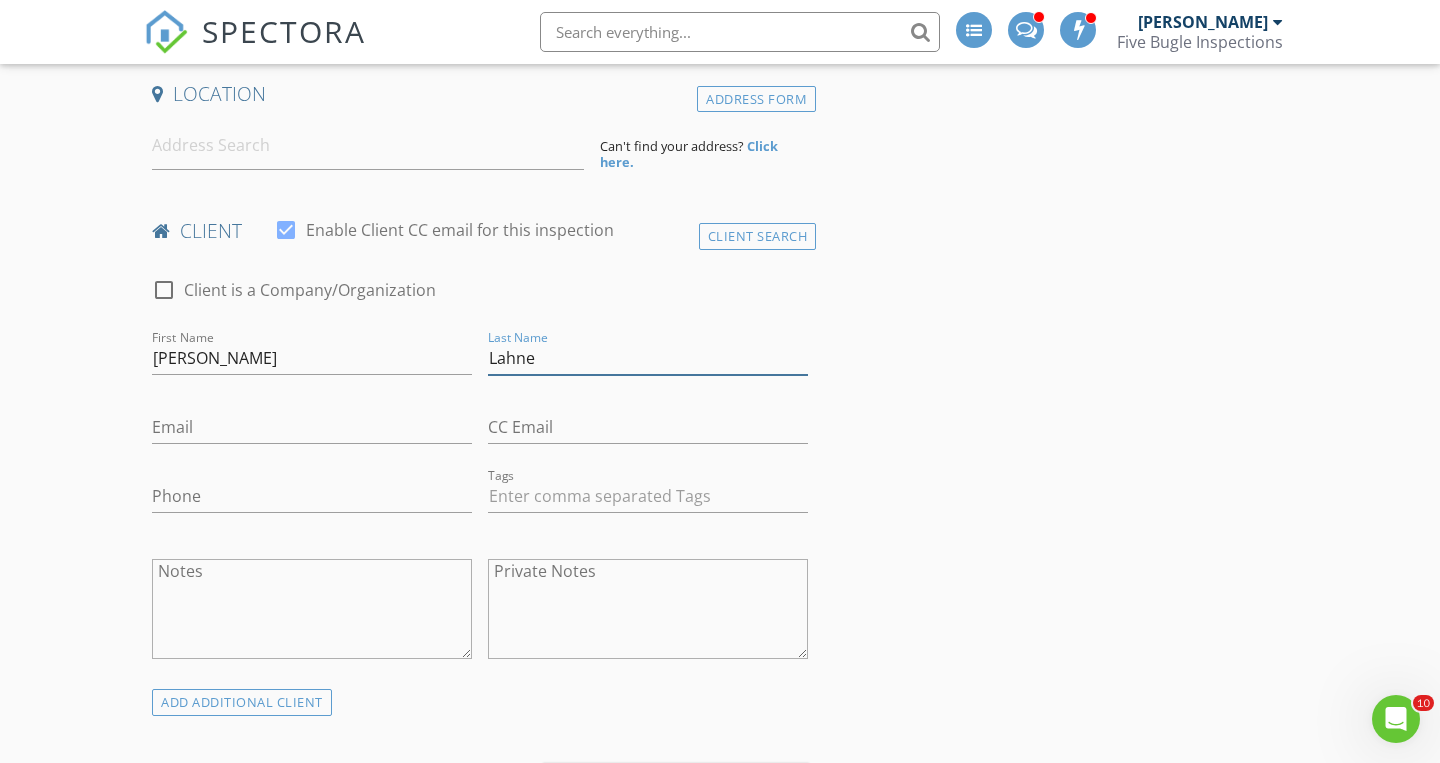 type on "Lahne" 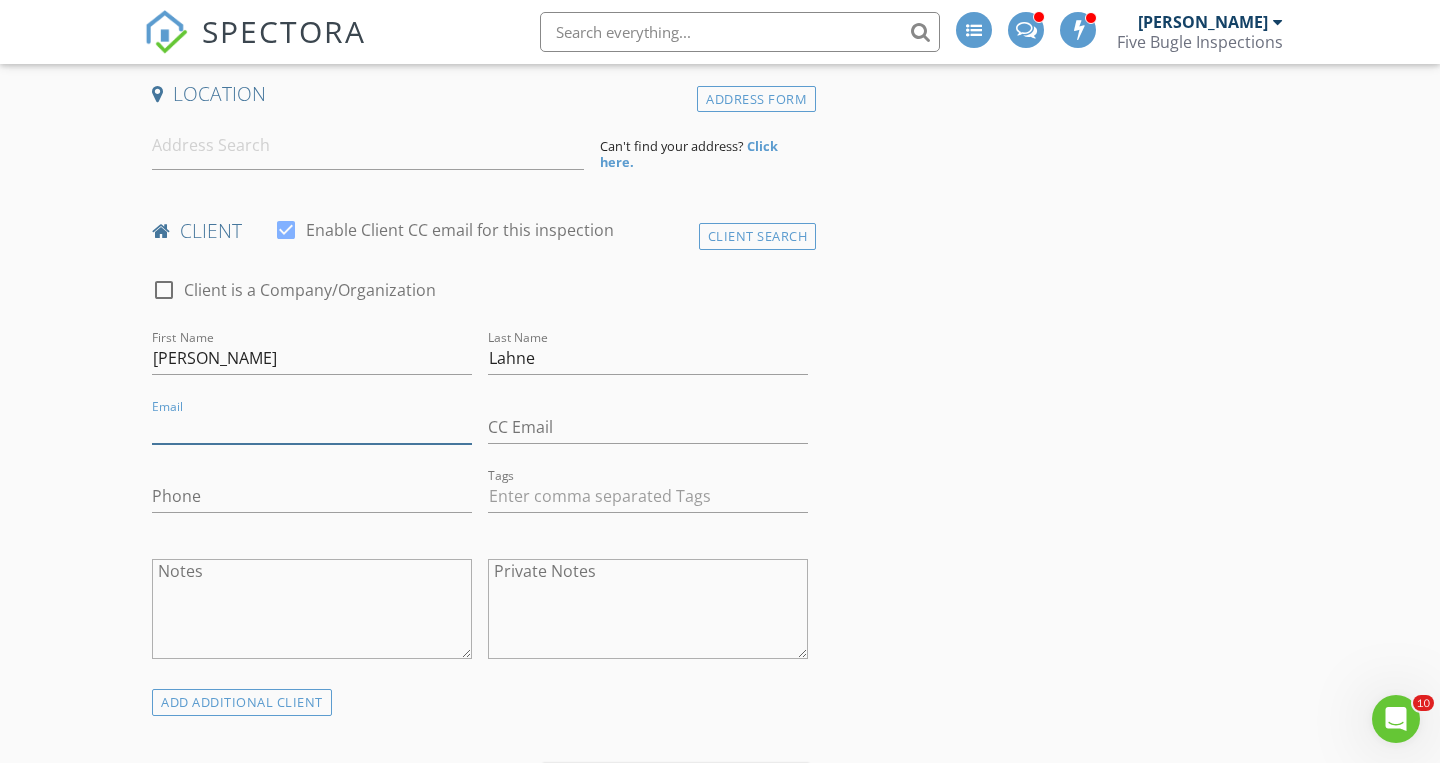 click on "Email" at bounding box center [312, 427] 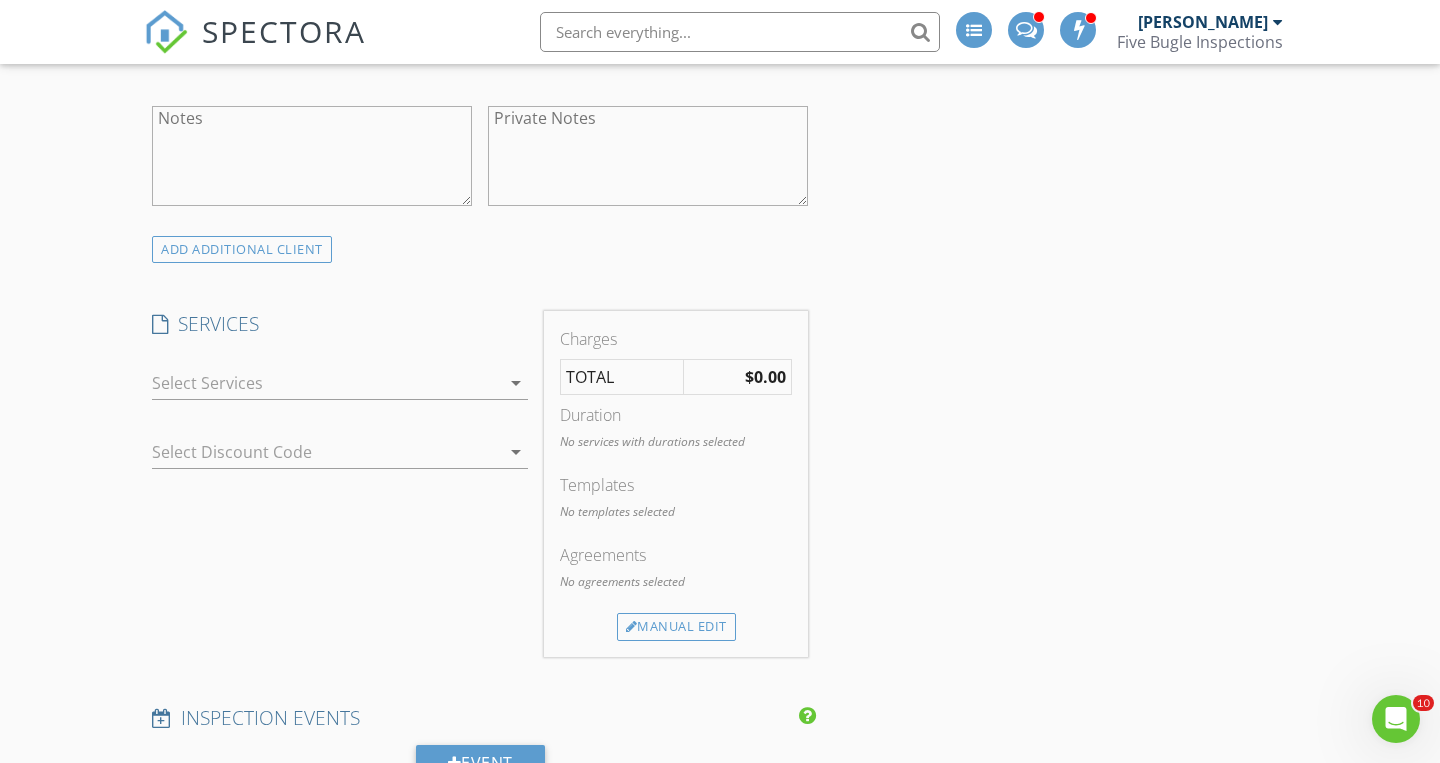 scroll, scrollTop: 938, scrollLeft: 0, axis: vertical 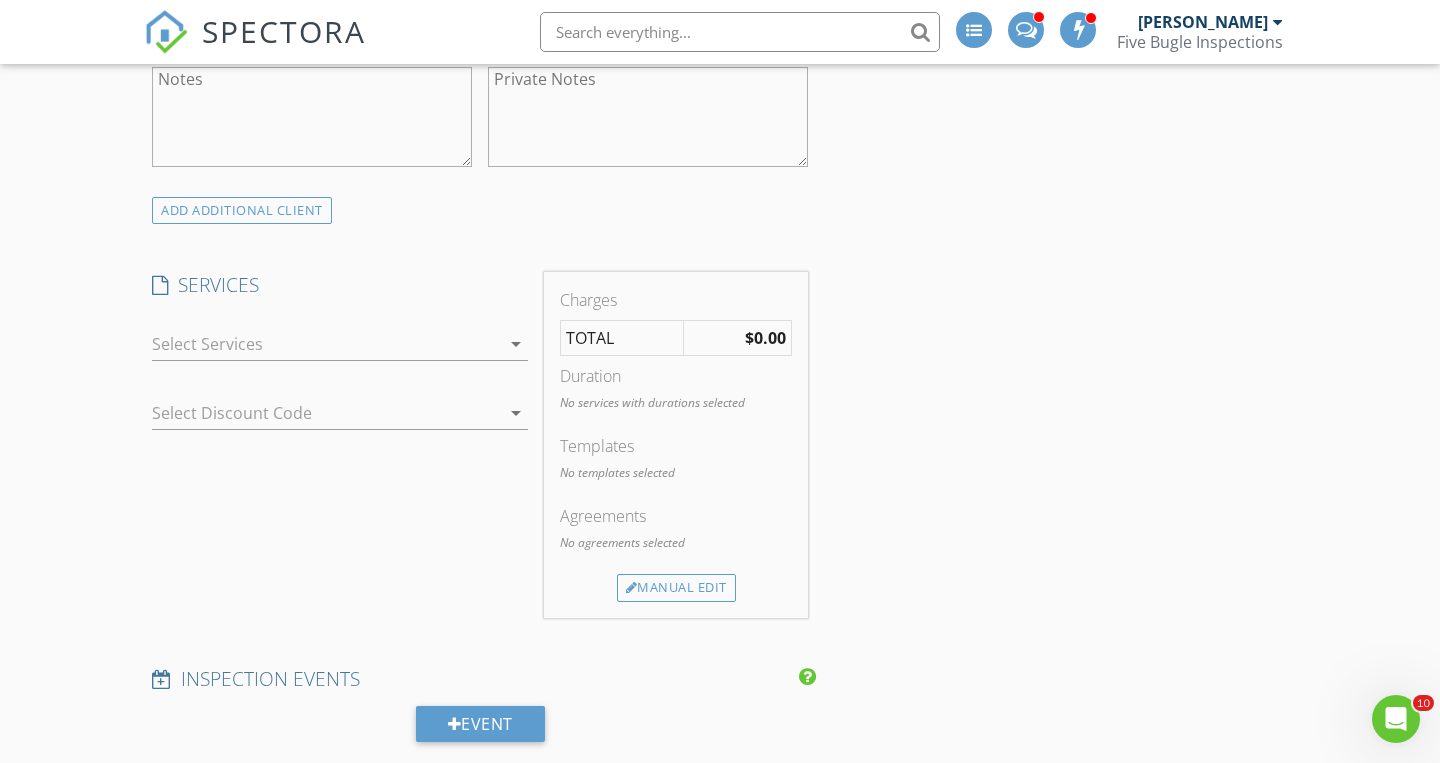 click at bounding box center [326, 344] 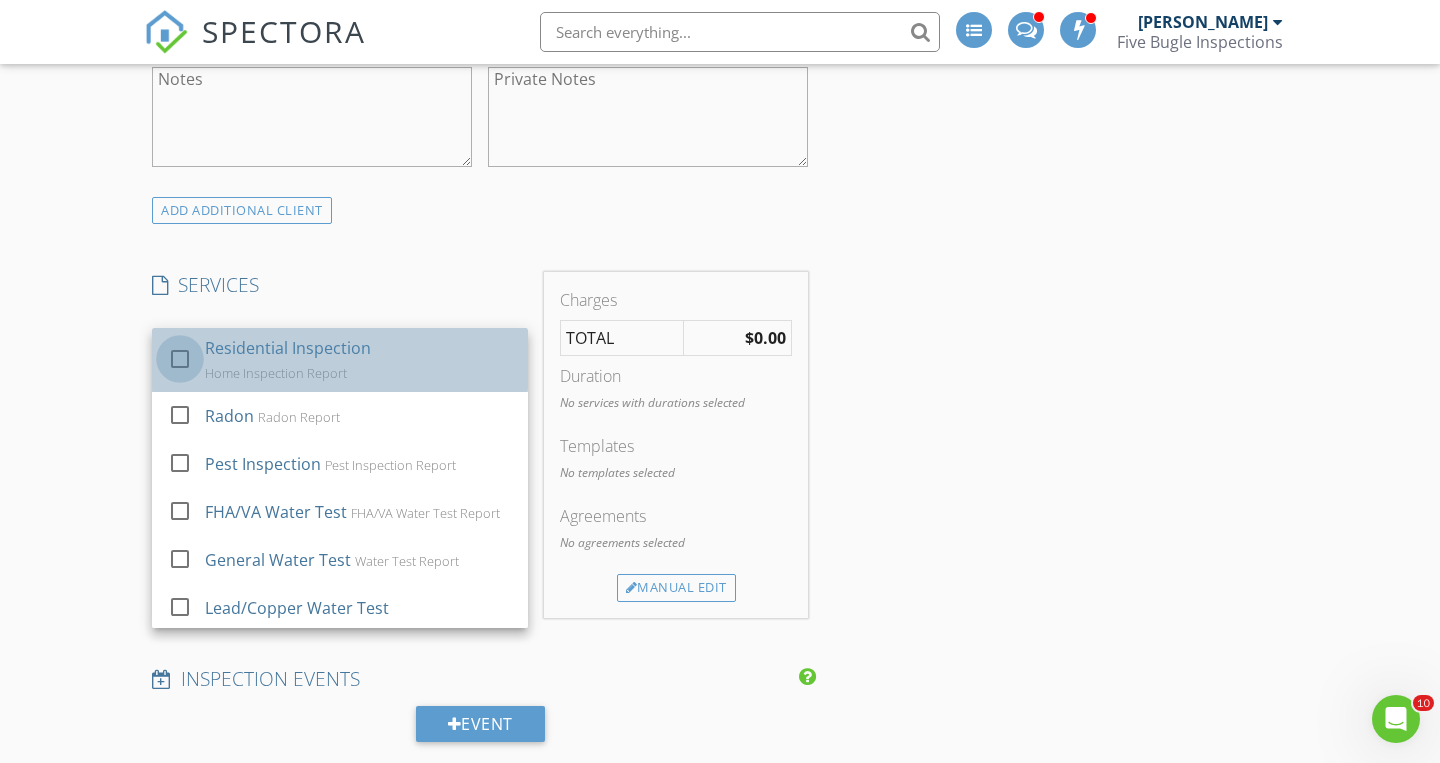 click at bounding box center [180, 359] 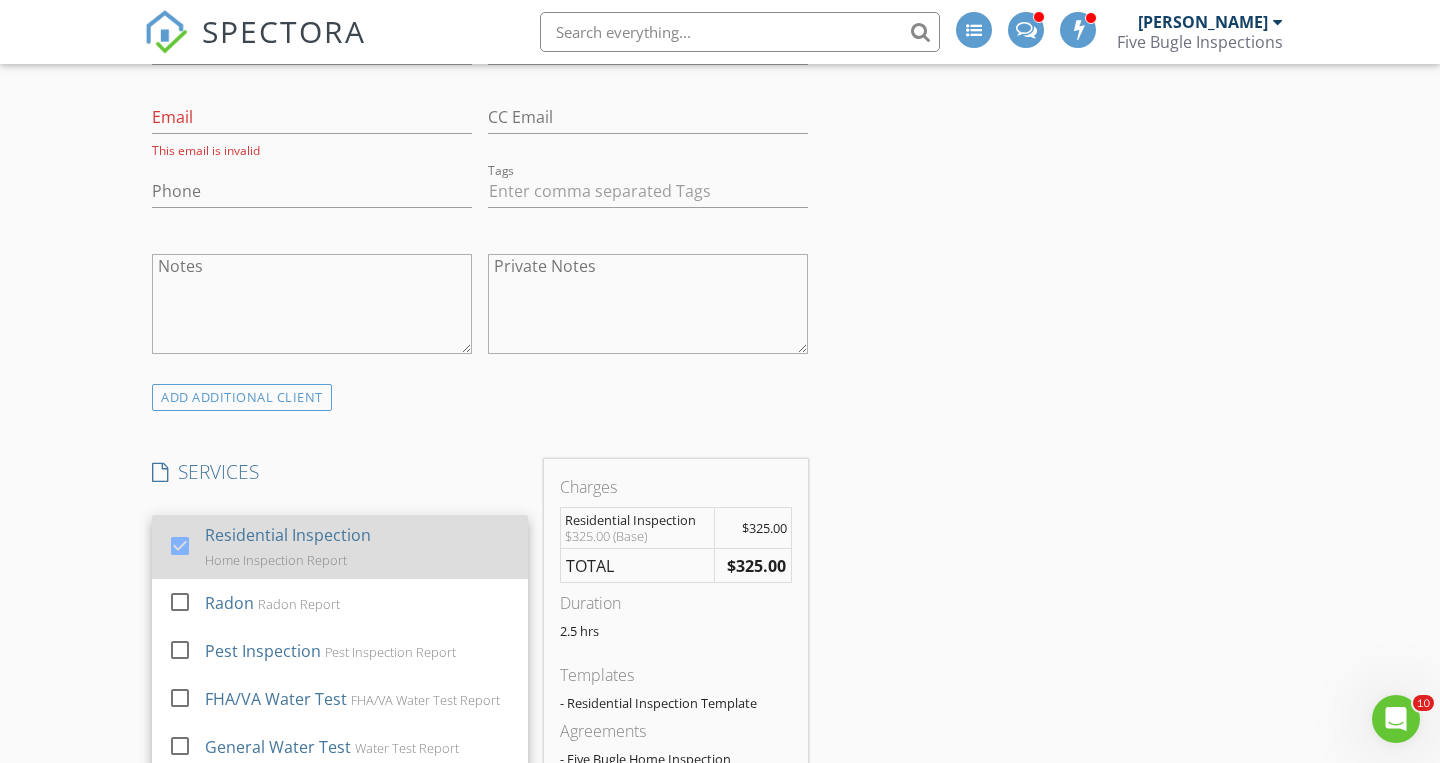 scroll, scrollTop: 628, scrollLeft: 0, axis: vertical 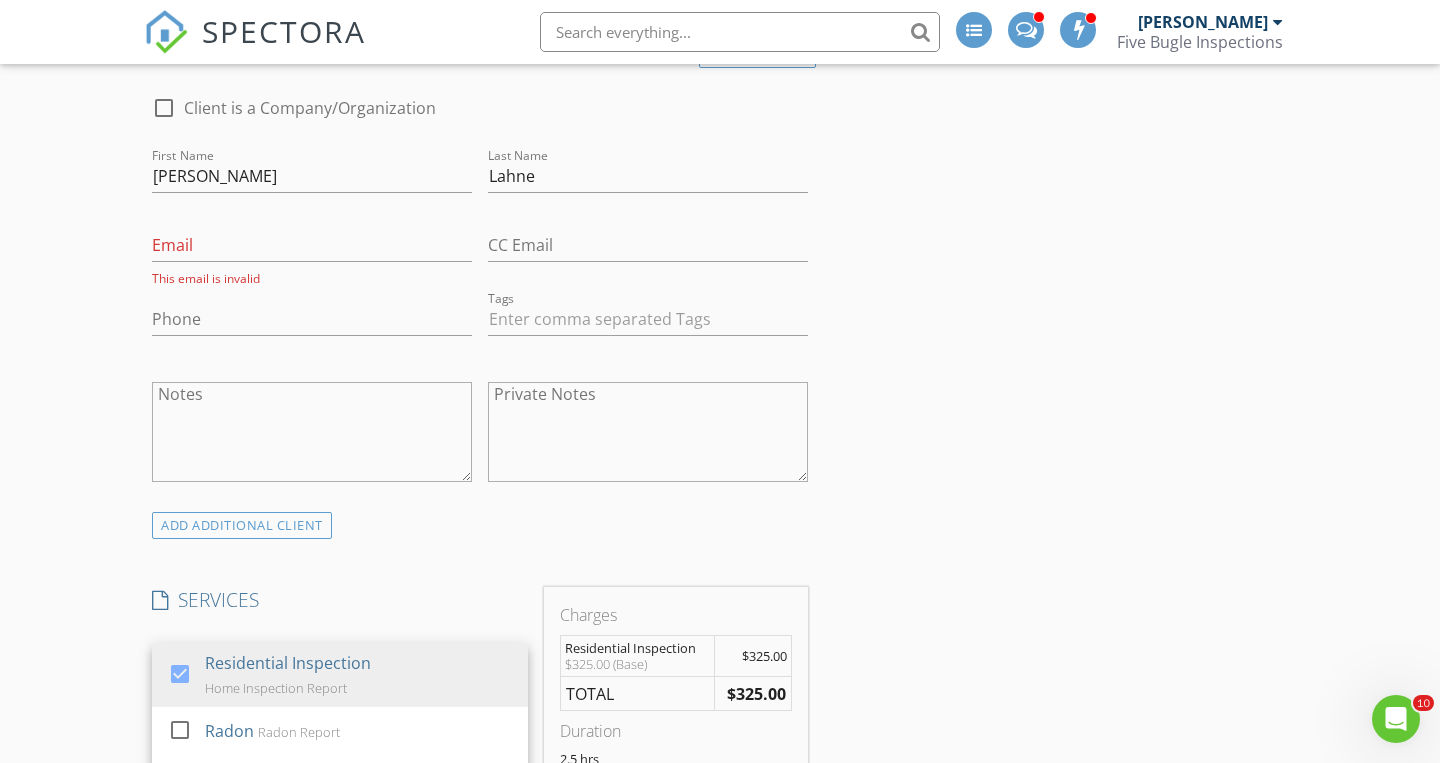 click on "New Inspection
INSPECTOR(S)
check_box   Tim Tully   PRIMARY   check_box_outline_blank   Scott Abraham     Tim Tully arrow_drop_down   check_box_outline_blank Tim Tully specifically requested
Date/Time
07/10/2025 10:00 AM
Location
Address Form       Can't find your address?   Click here.
client
check_box Enable Client CC email for this inspection   Client Search     check_box_outline_blank Client is a Company/Organization     First Name Jane   Last Name Lahne   Email This email is invalid   CC Email   Phone         Tags         Notes   Private Notes
ADD ADDITIONAL client
SERVICES
check_box   Residential Inspection   Home Inspection Report check_box_outline_blank   Radon   Radon Report check_box_outline_blank   Pest Inspection    Pest Inspection Report   FHA/VA Water Test" at bounding box center (720, 1188) 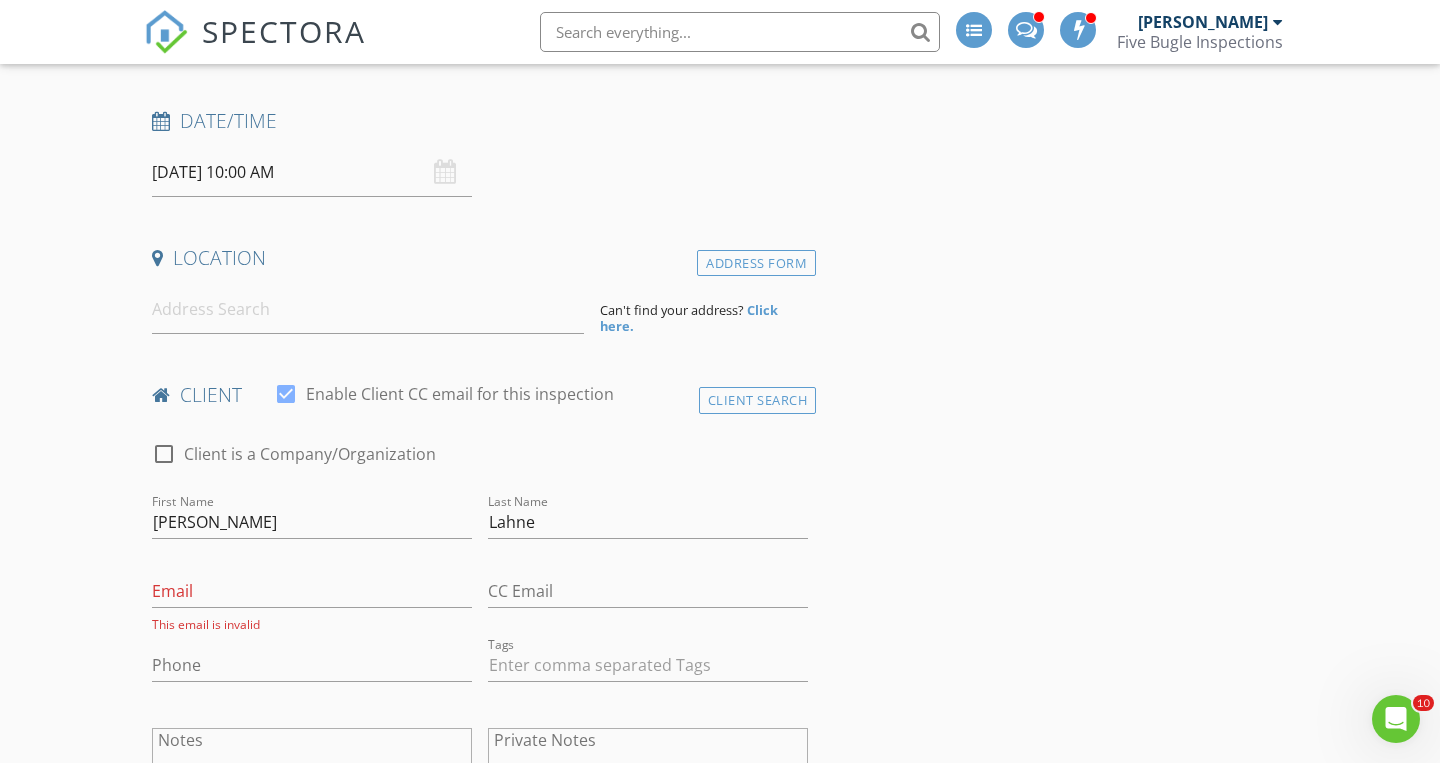 scroll, scrollTop: 273, scrollLeft: 0, axis: vertical 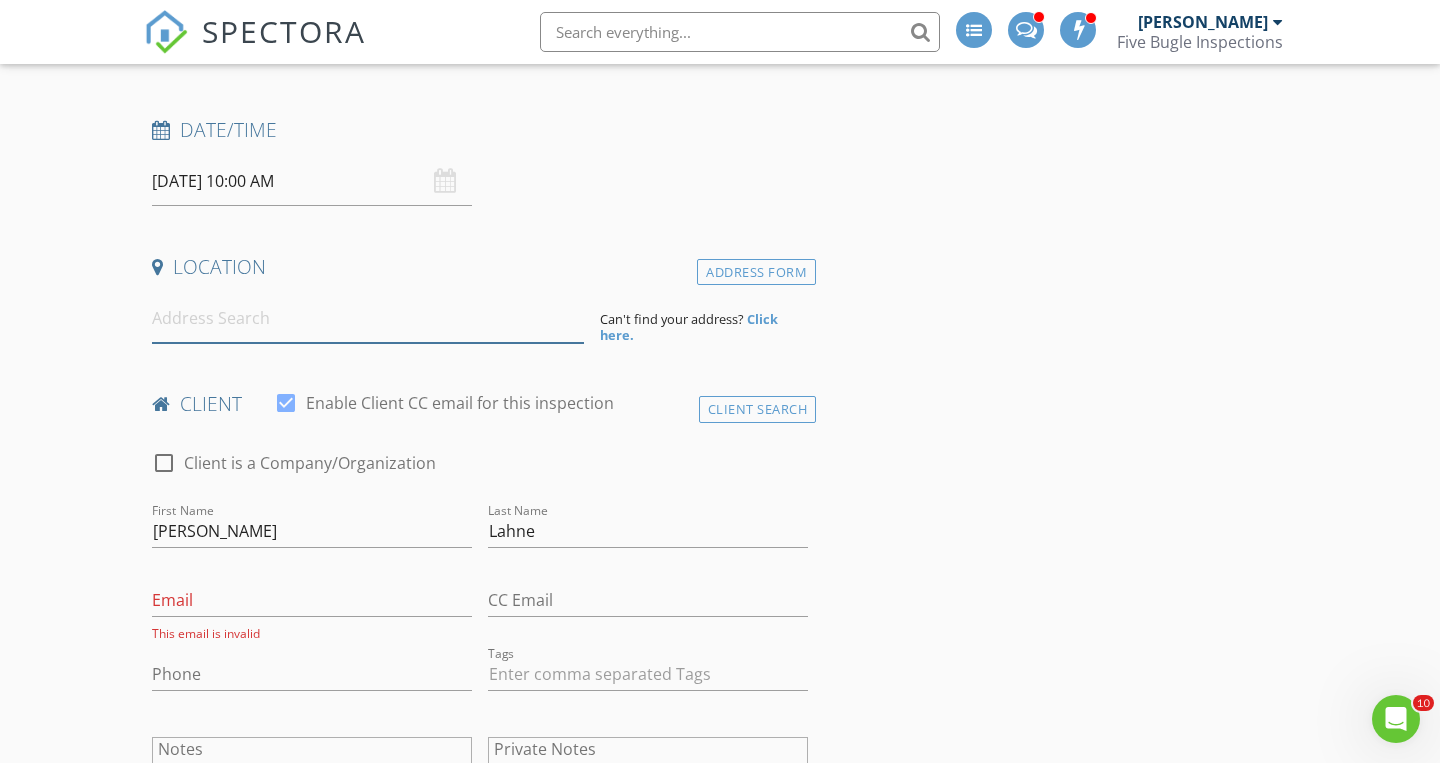 click at bounding box center (368, 318) 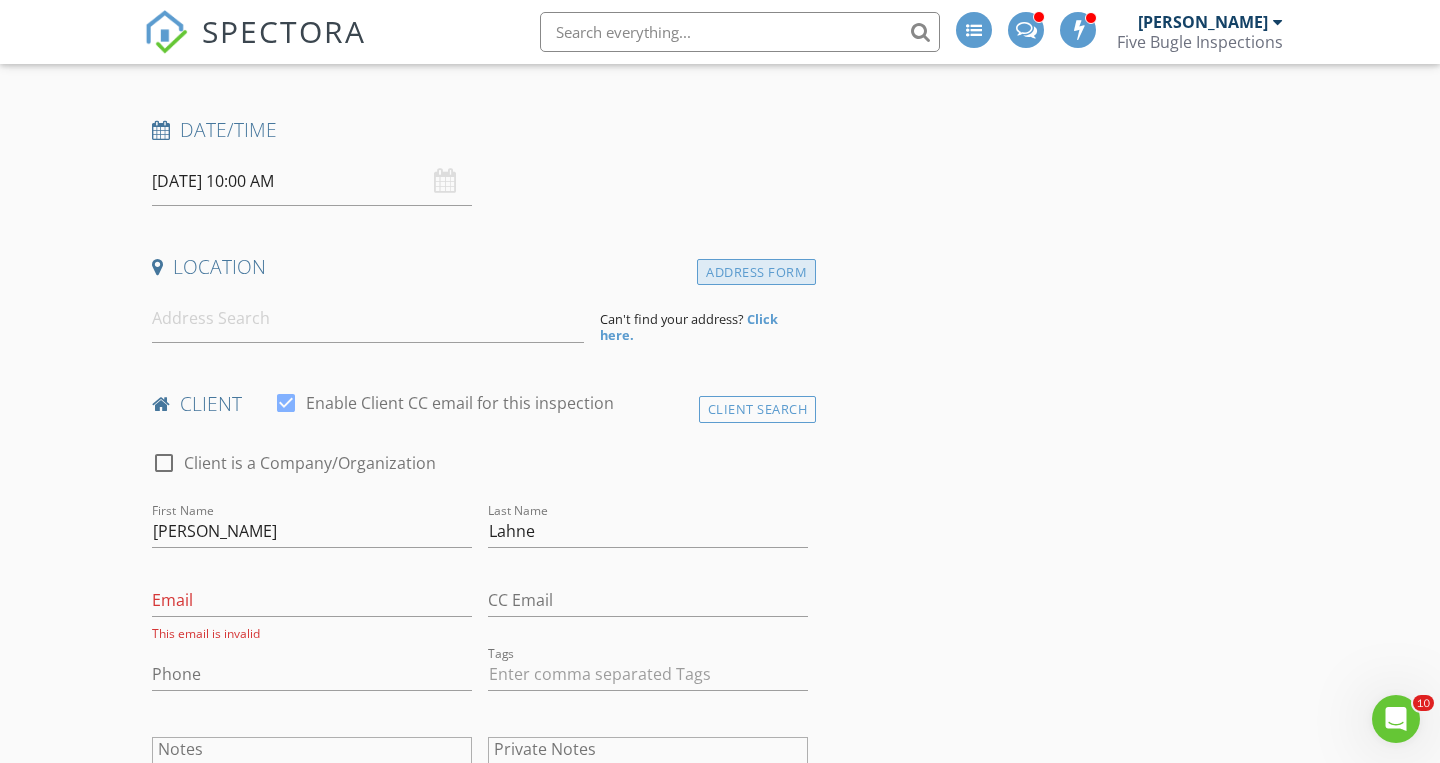 click on "Address Form" at bounding box center [756, 272] 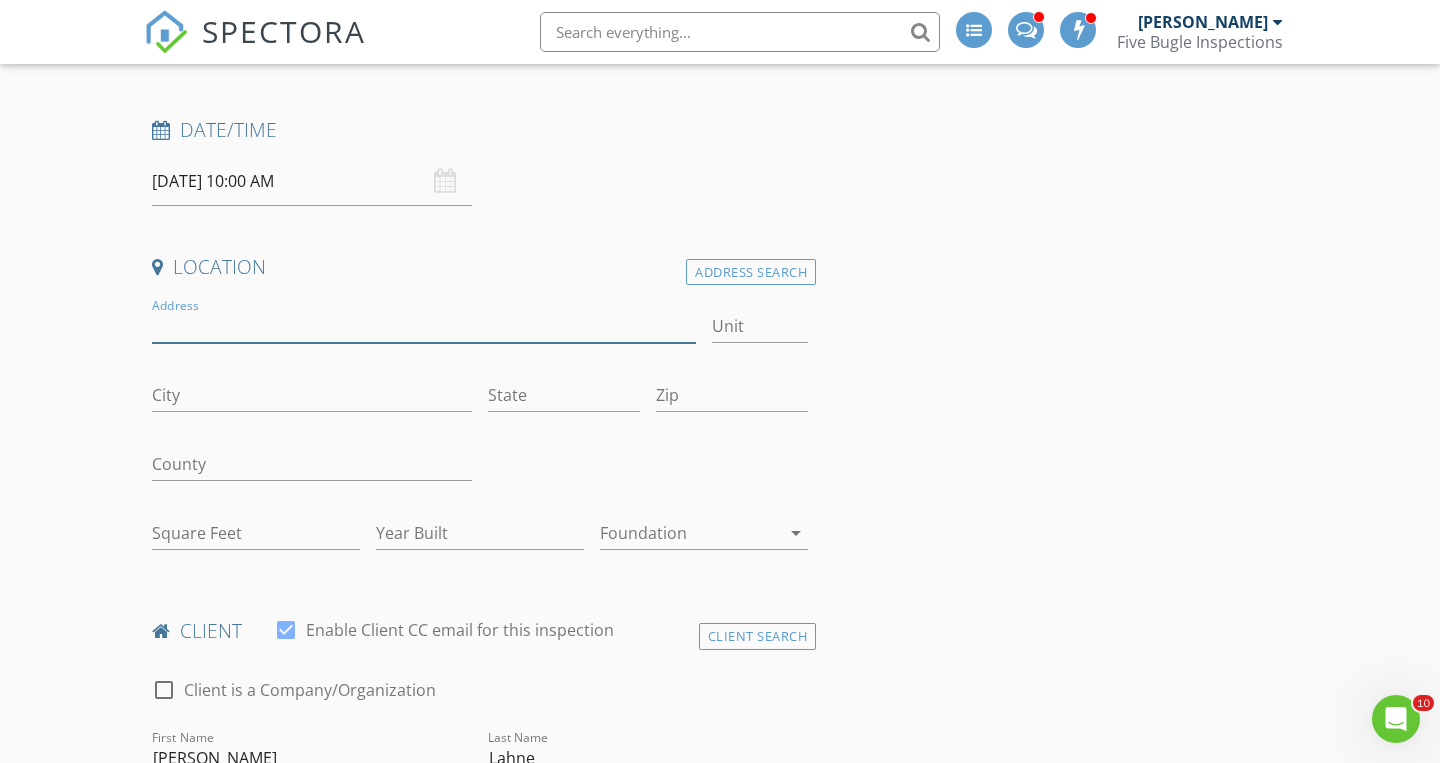 click on "Address" at bounding box center [424, 326] 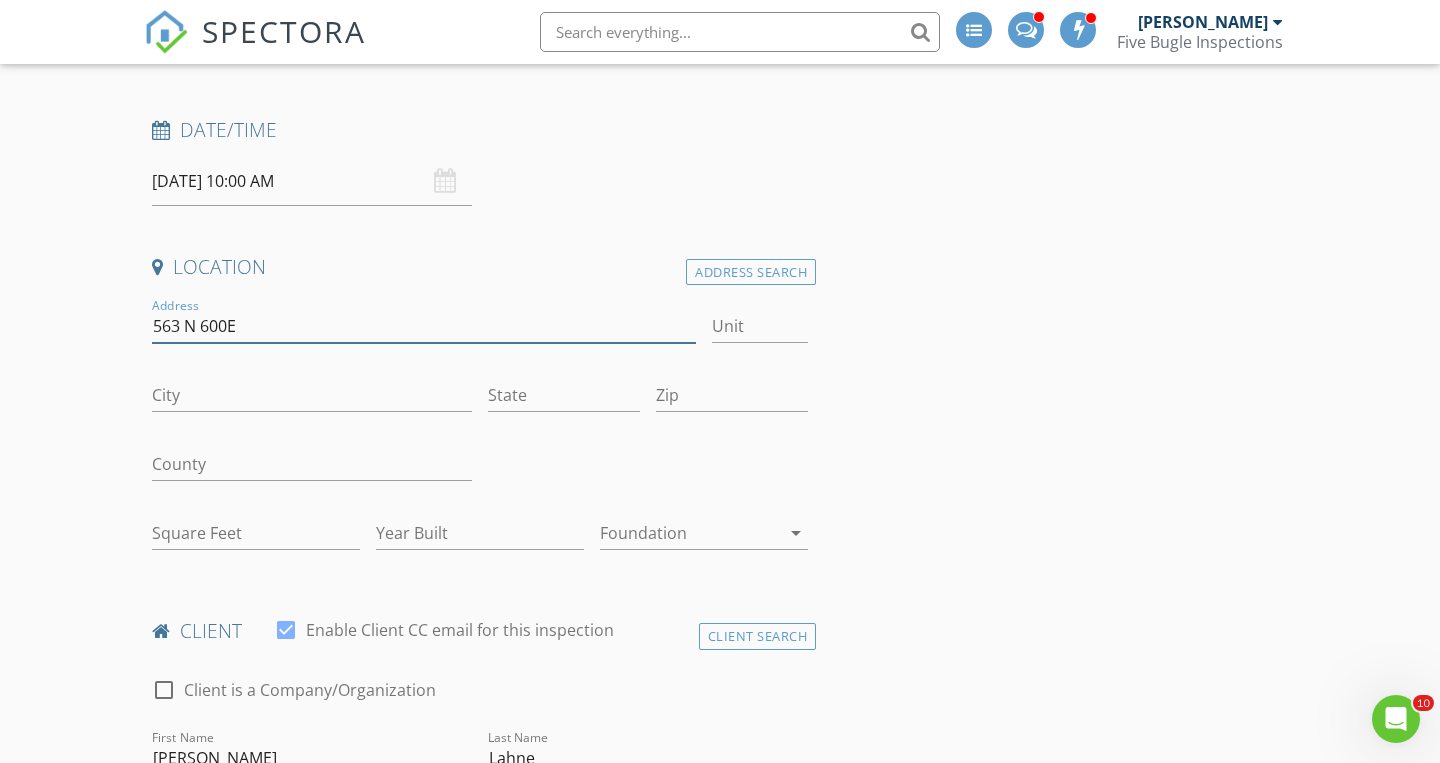 type on "563 N 600E" 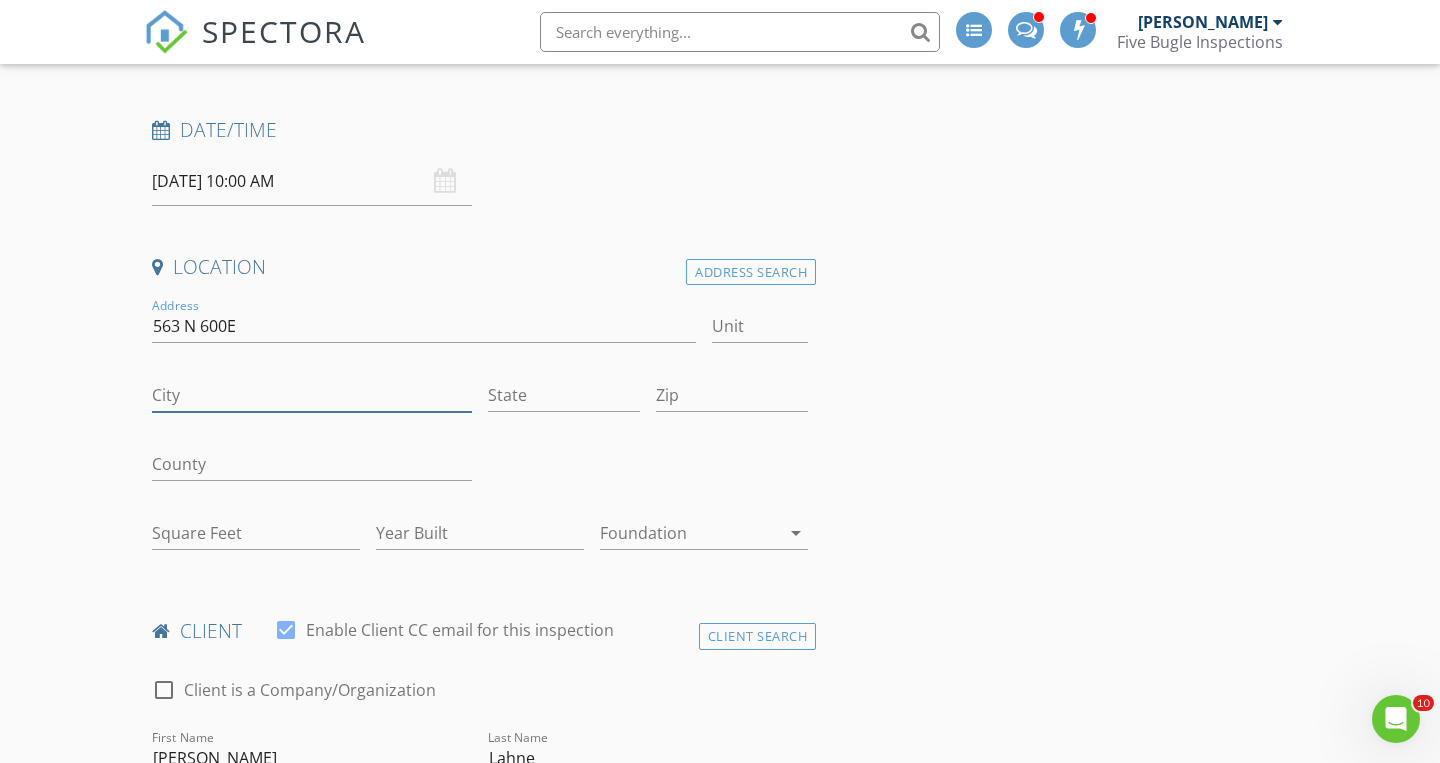 click on "City" at bounding box center [312, 395] 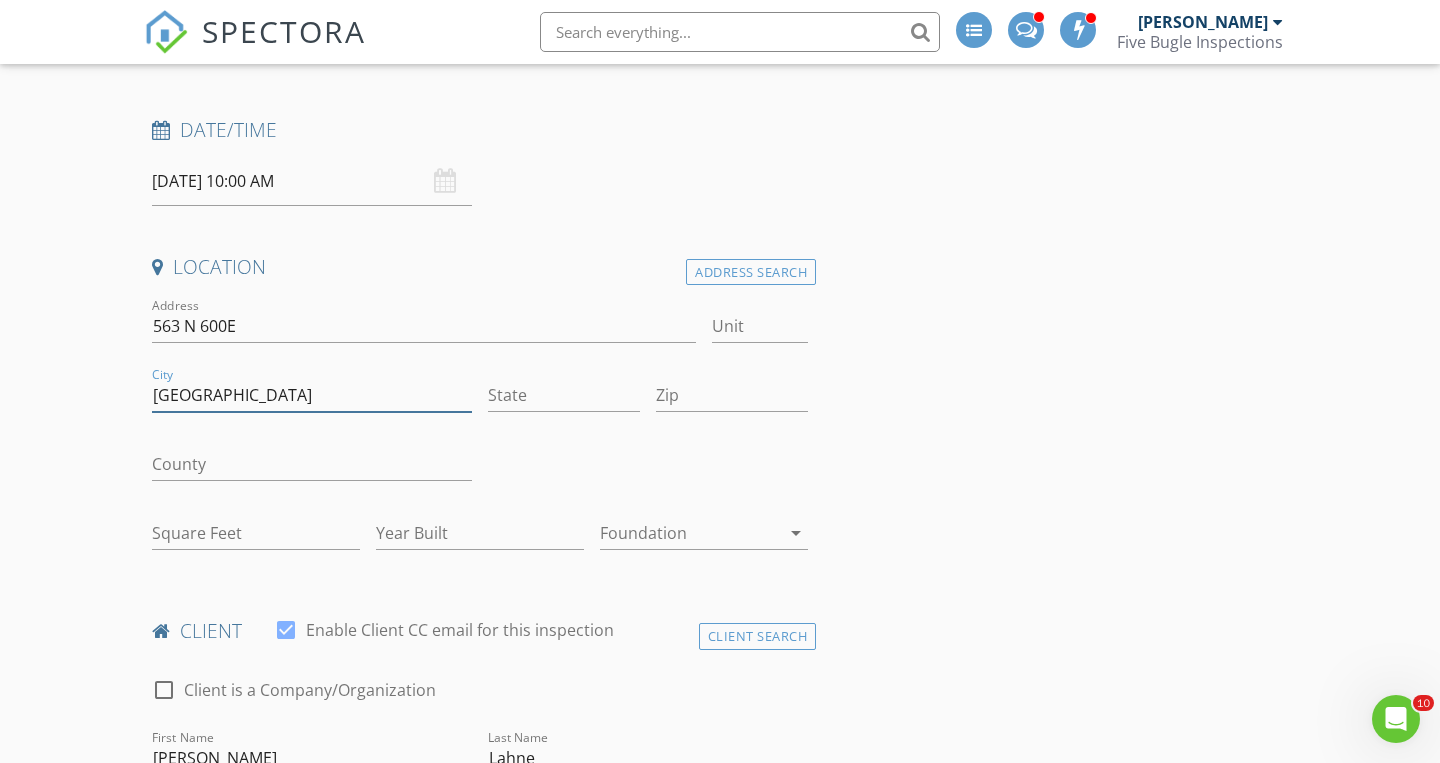 type on "Westville" 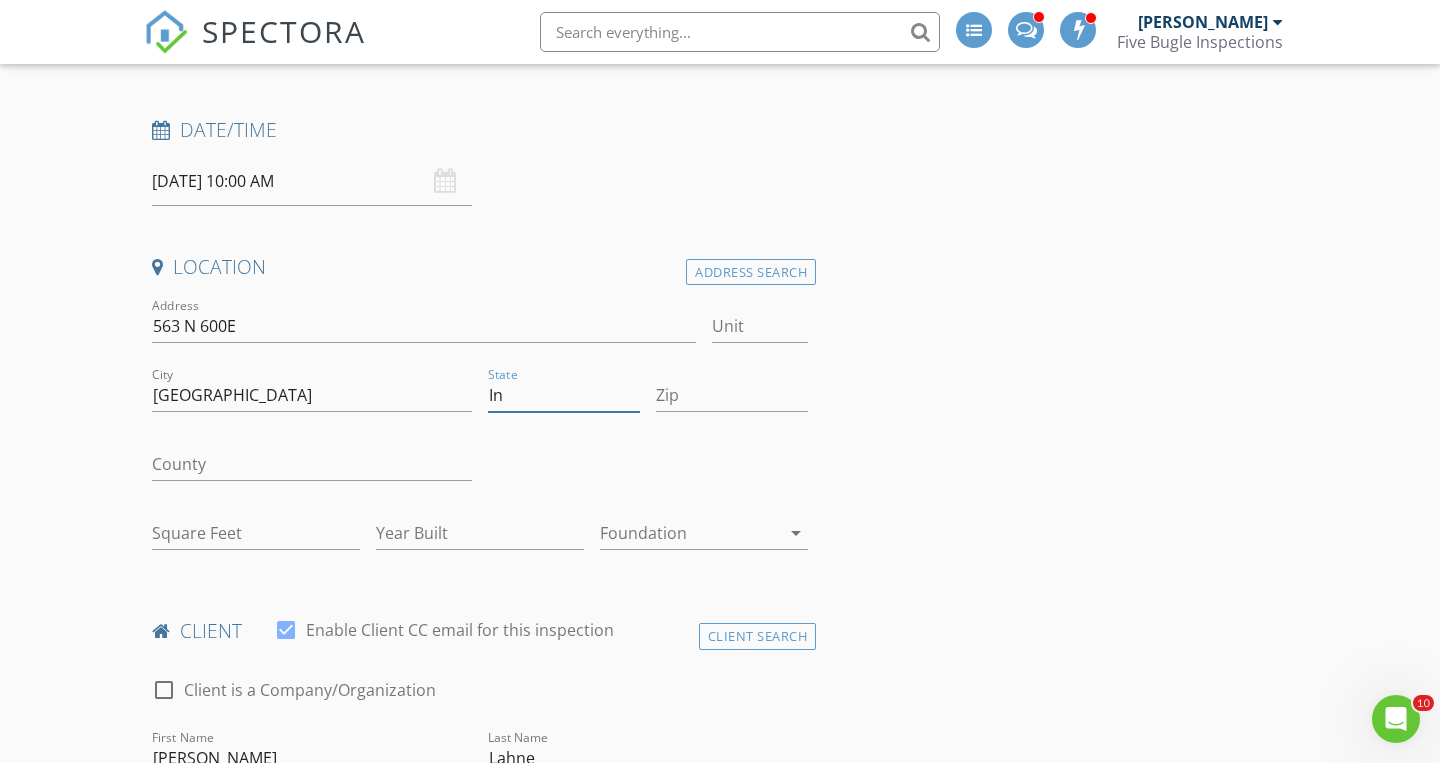 type on "In" 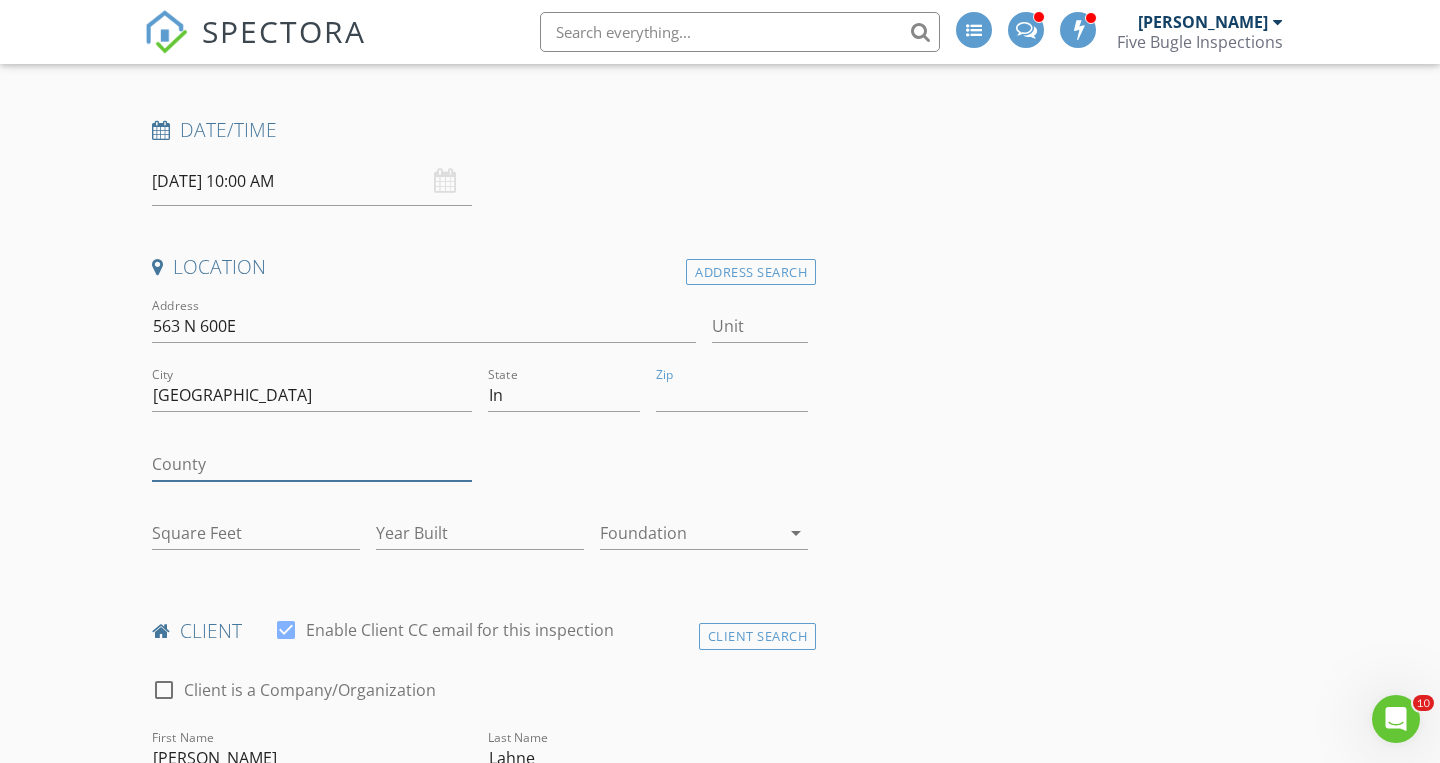click on "County" at bounding box center (312, 464) 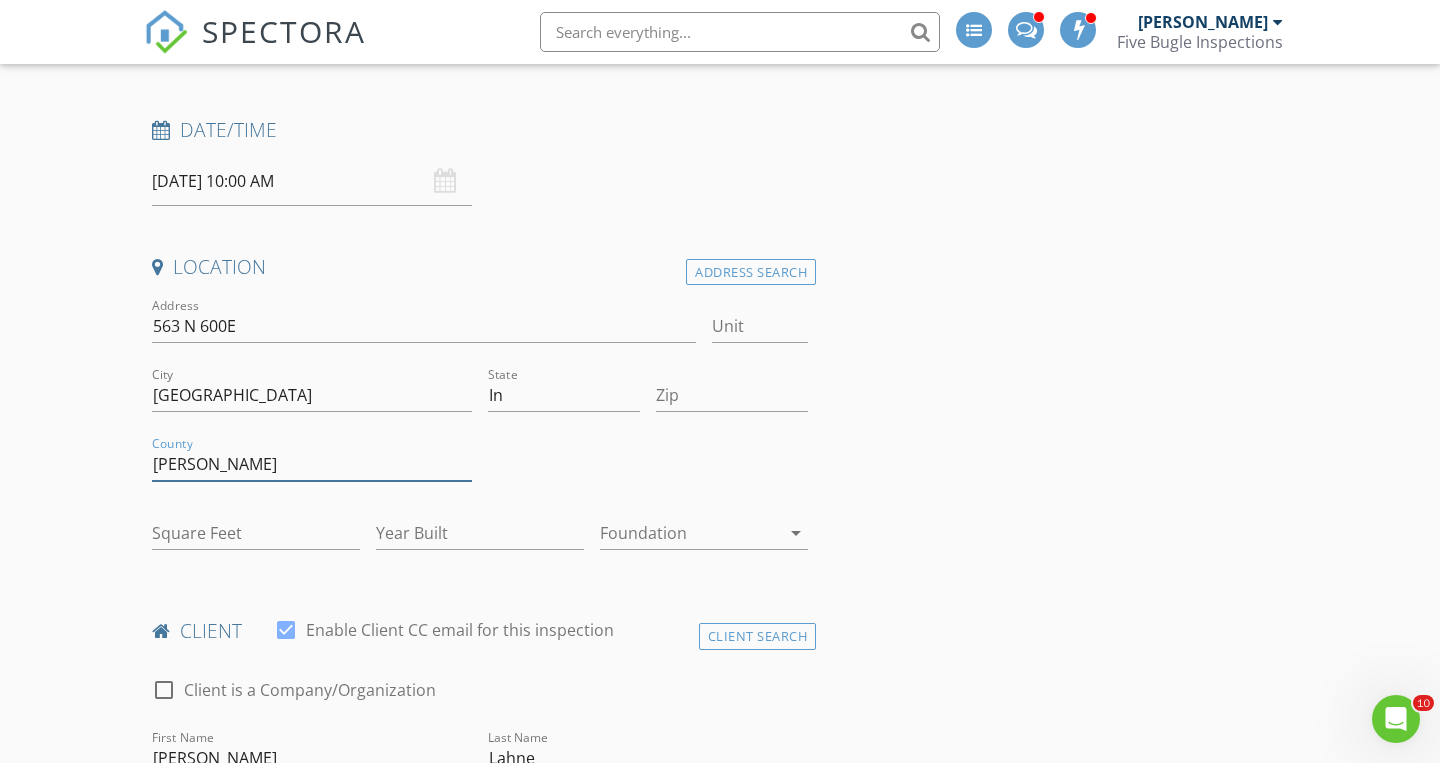 type on "Porter" 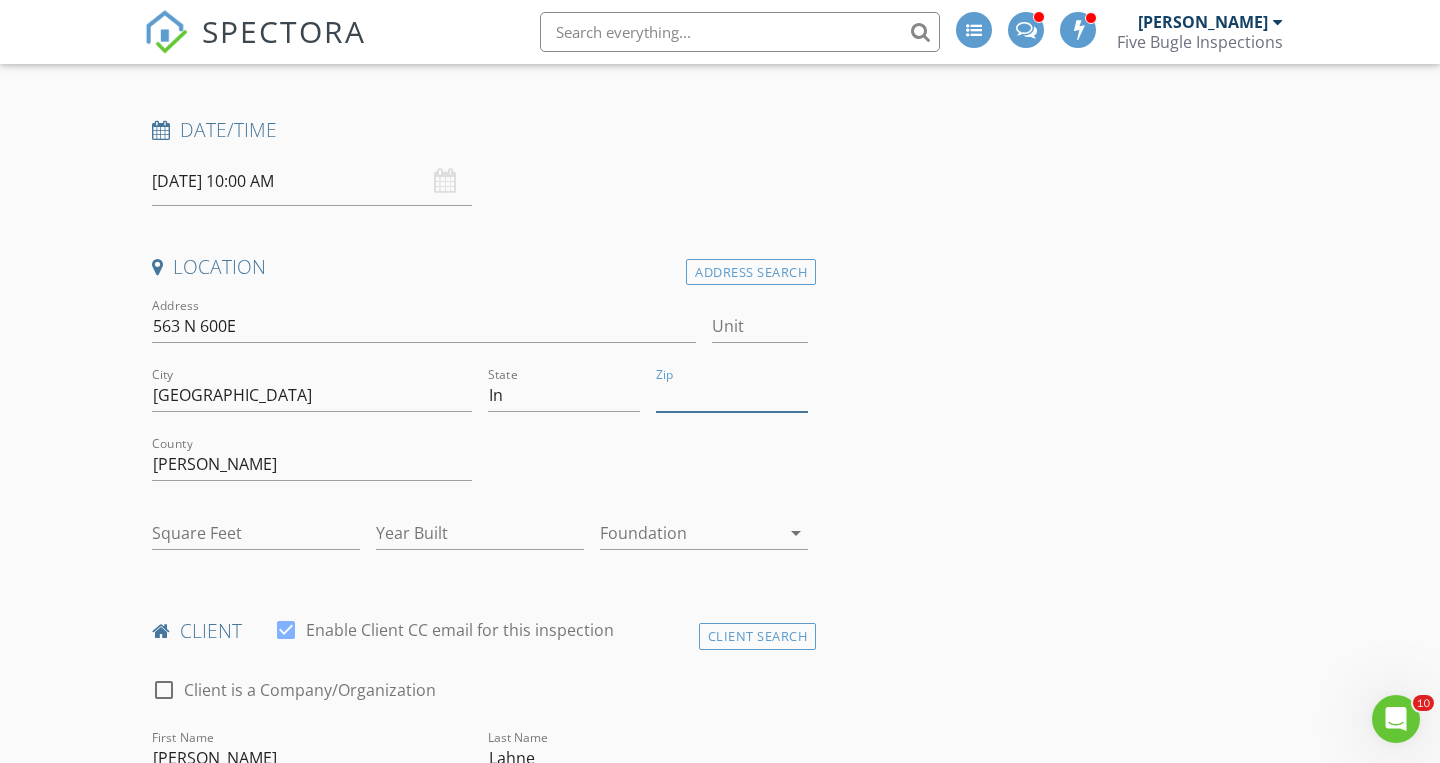 click on "Zip" at bounding box center (732, 395) 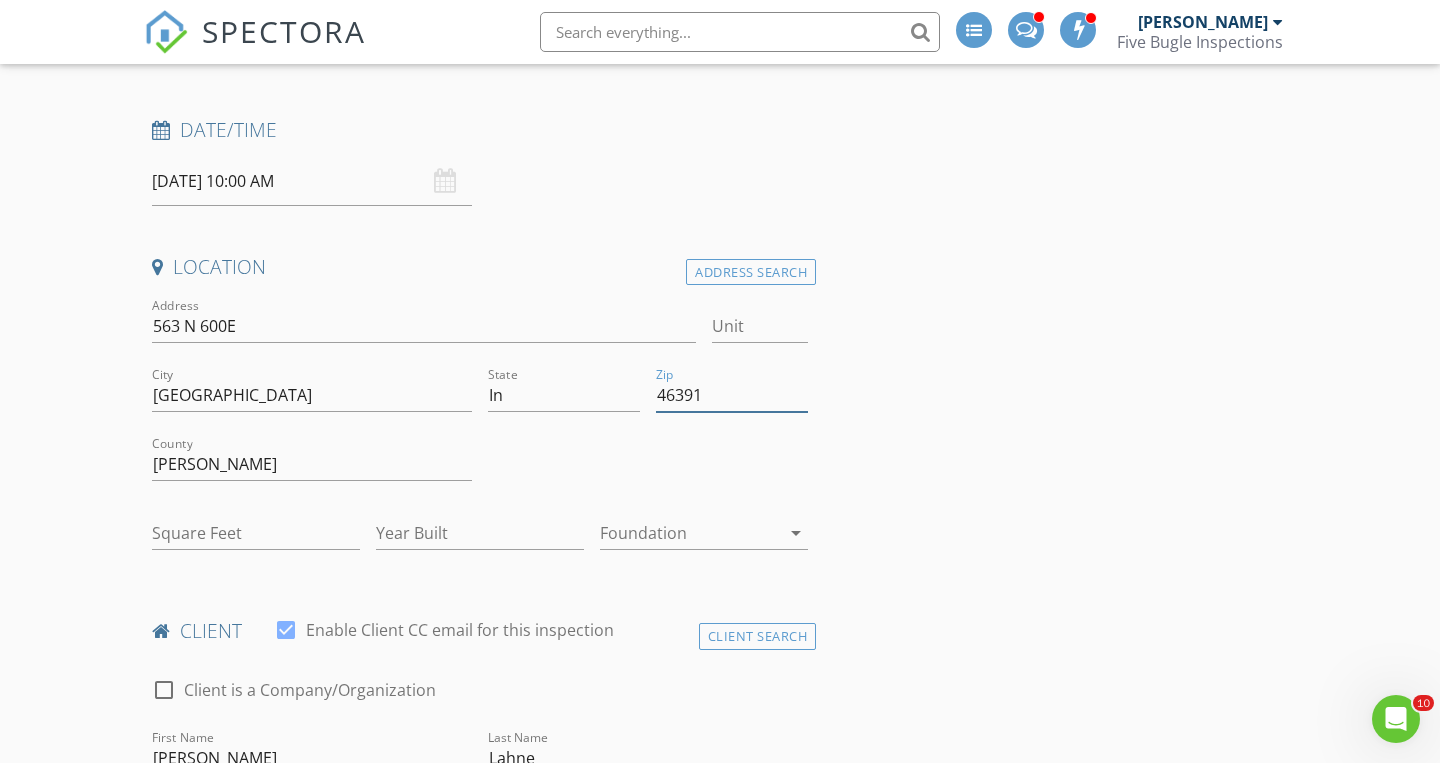type on "46391" 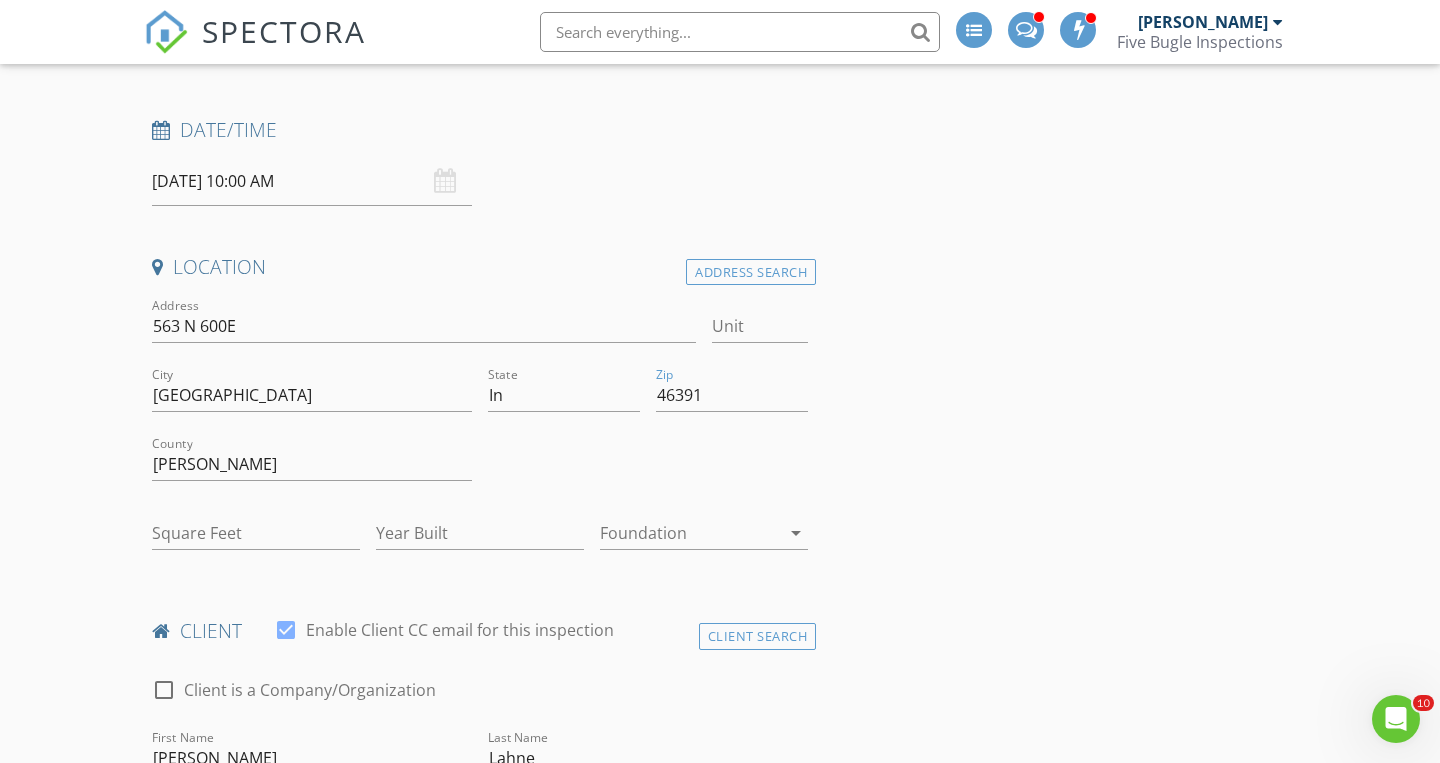 click at bounding box center [648, 466] 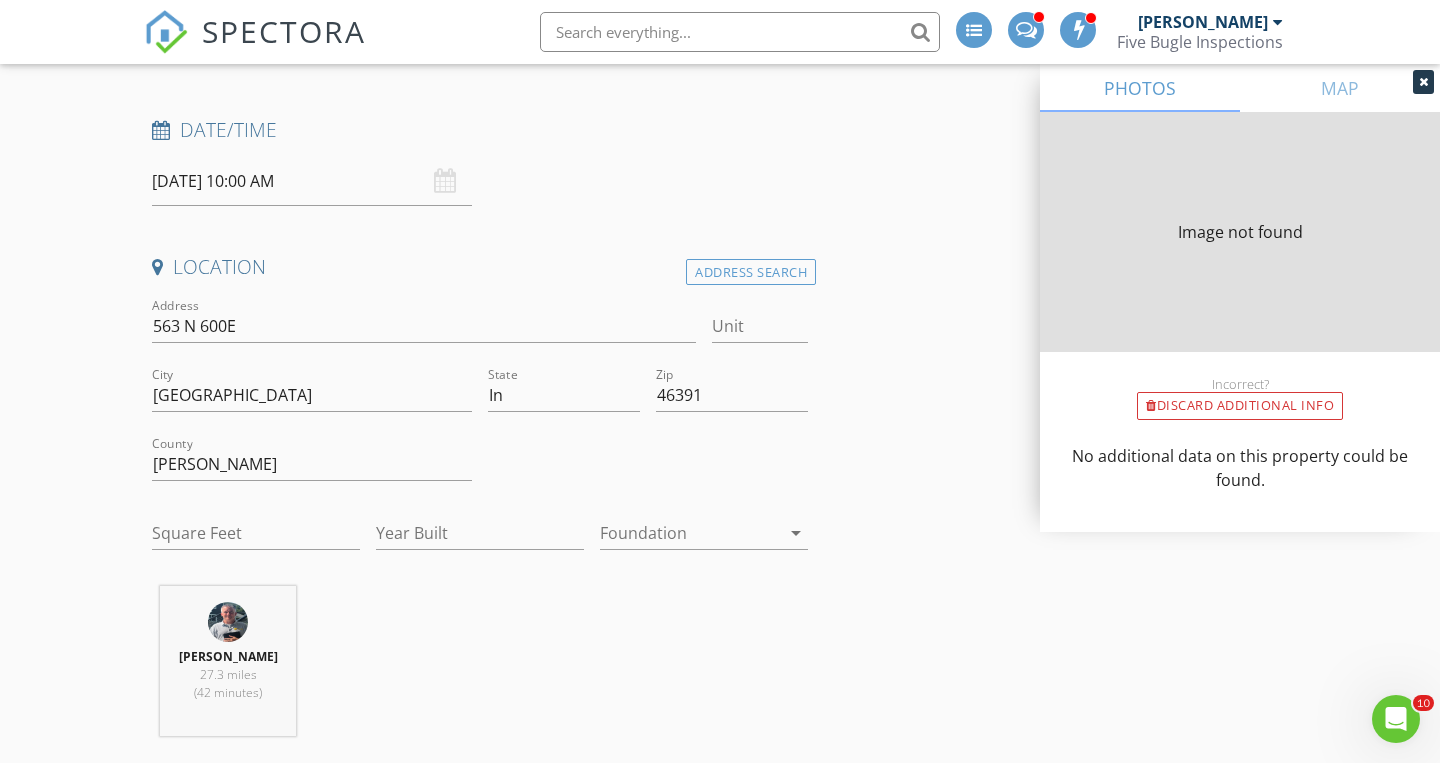 type on "1849" 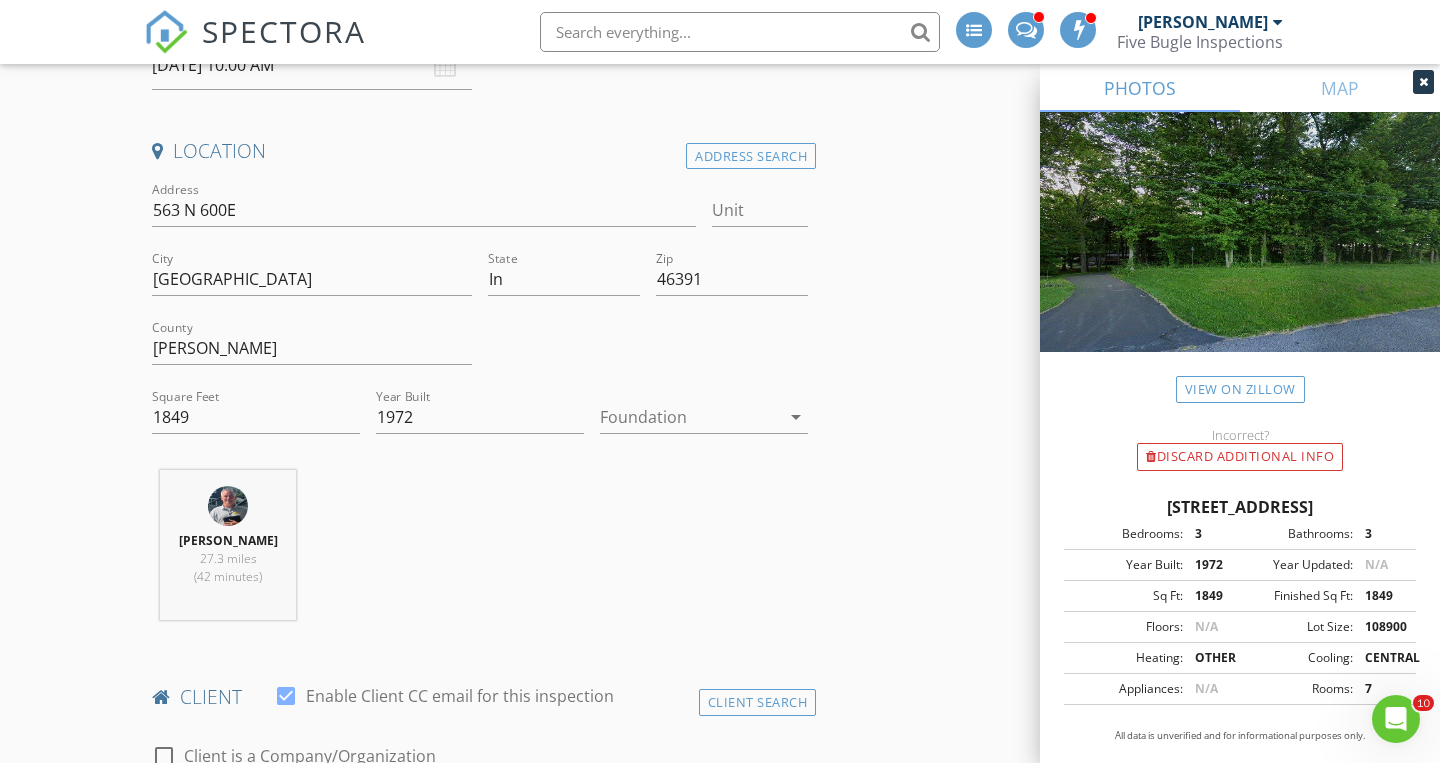 scroll, scrollTop: 388, scrollLeft: 0, axis: vertical 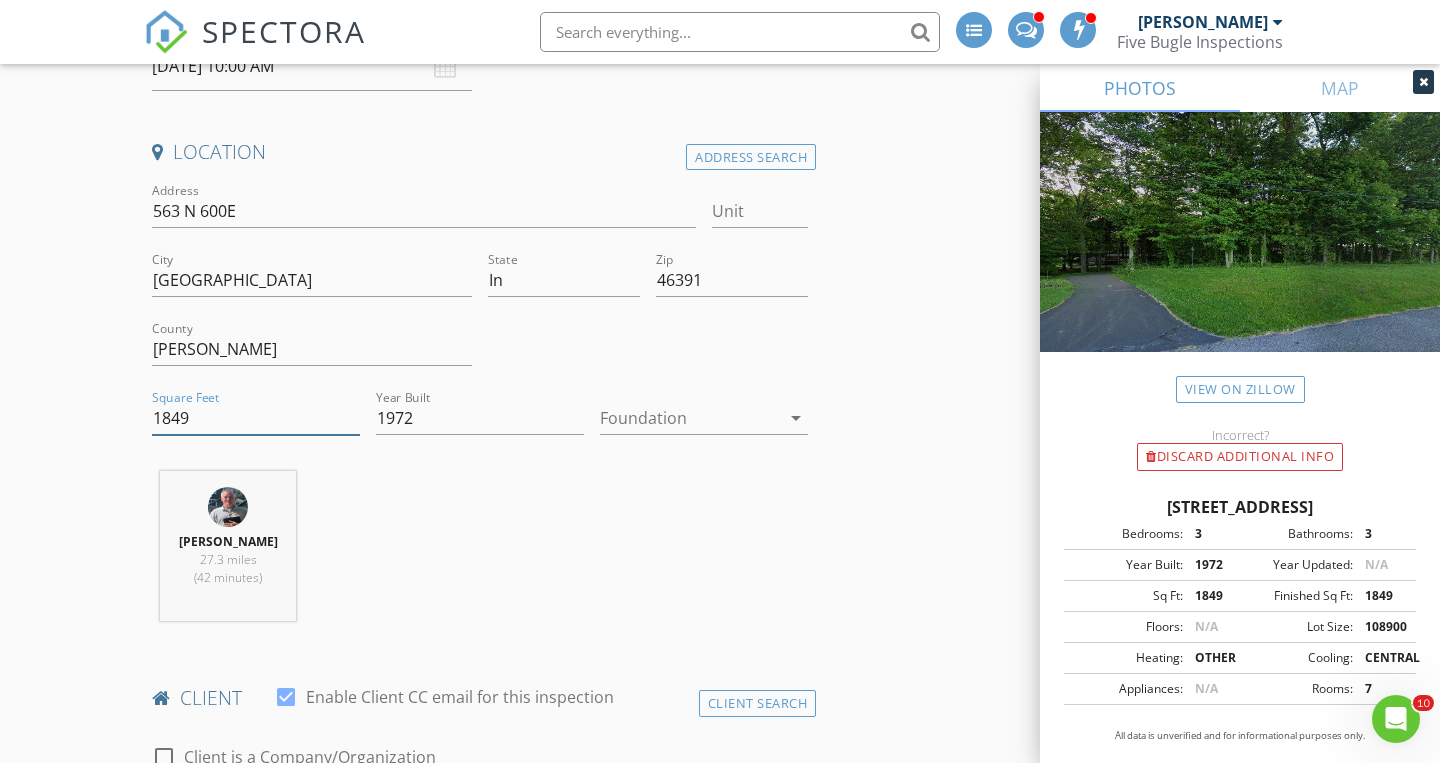 click on "1849" at bounding box center [256, 418] 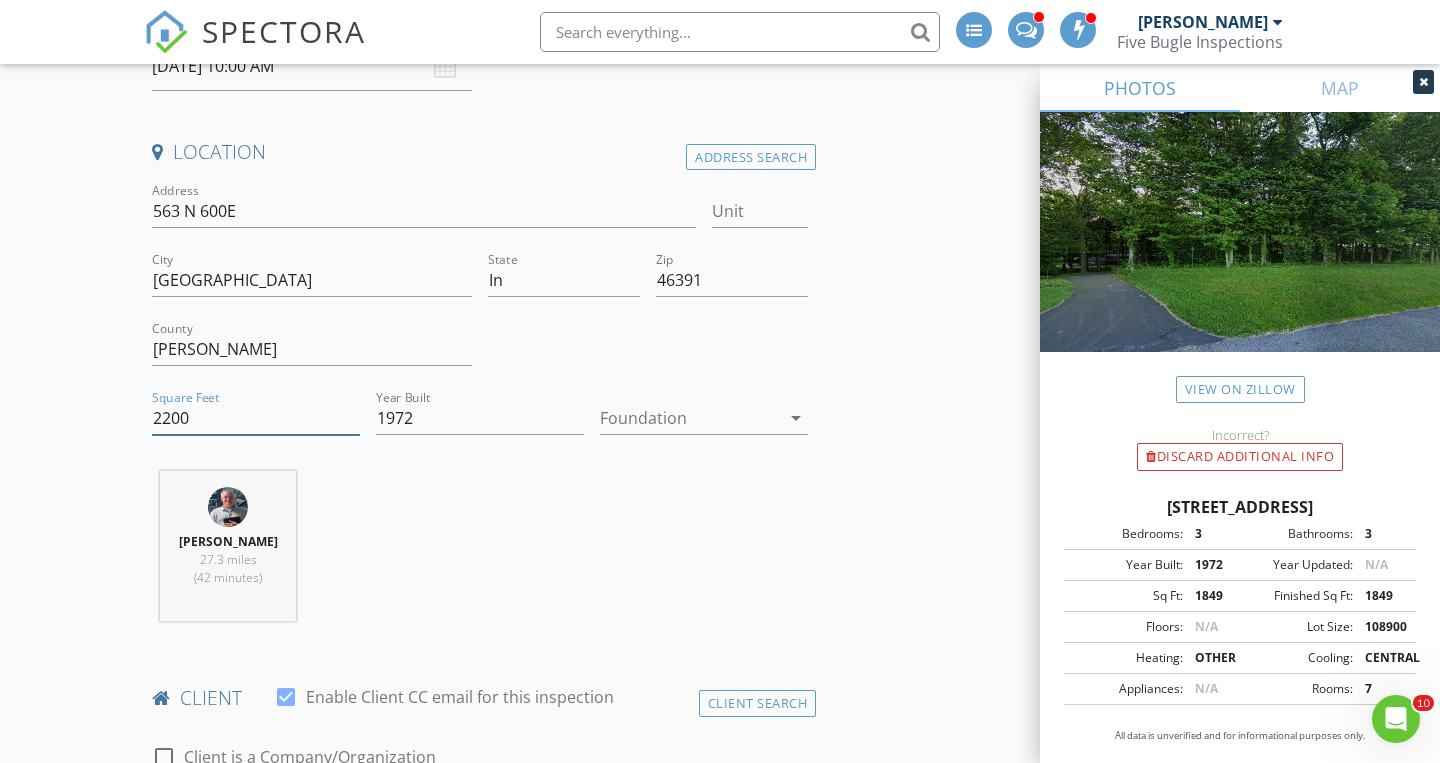 type on "2200" 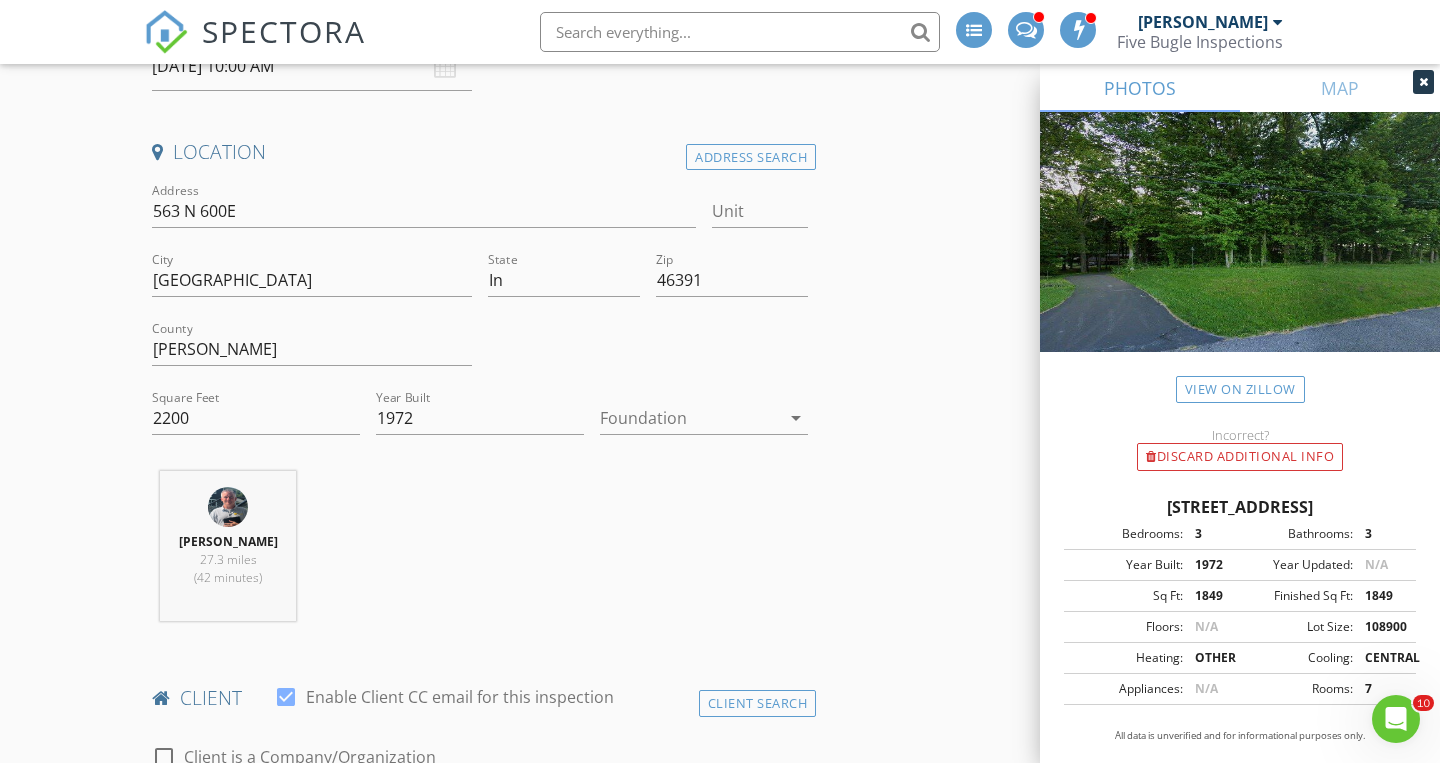 click on "Tim Tully     27.3 miles     (42 minutes)" at bounding box center (480, 554) 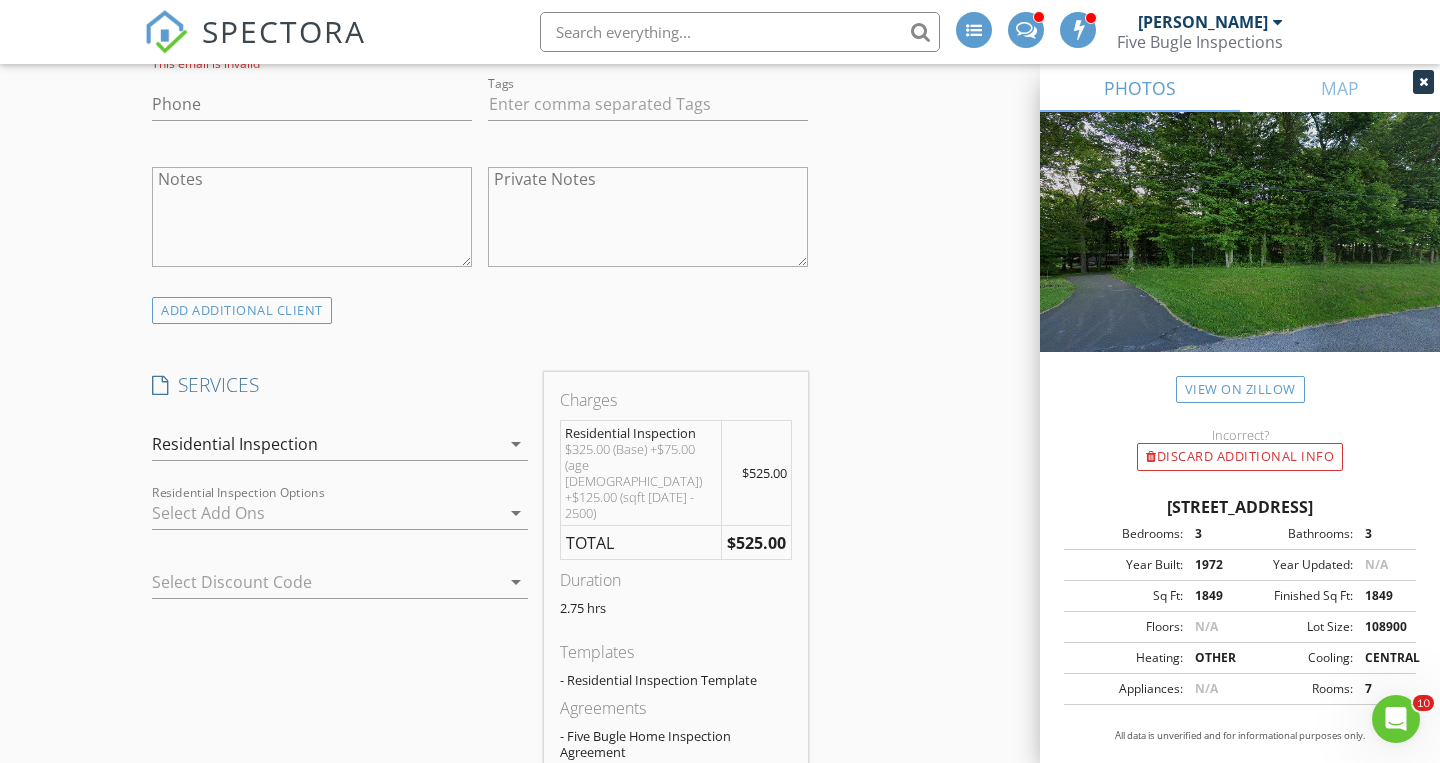 scroll, scrollTop: 1456, scrollLeft: 0, axis: vertical 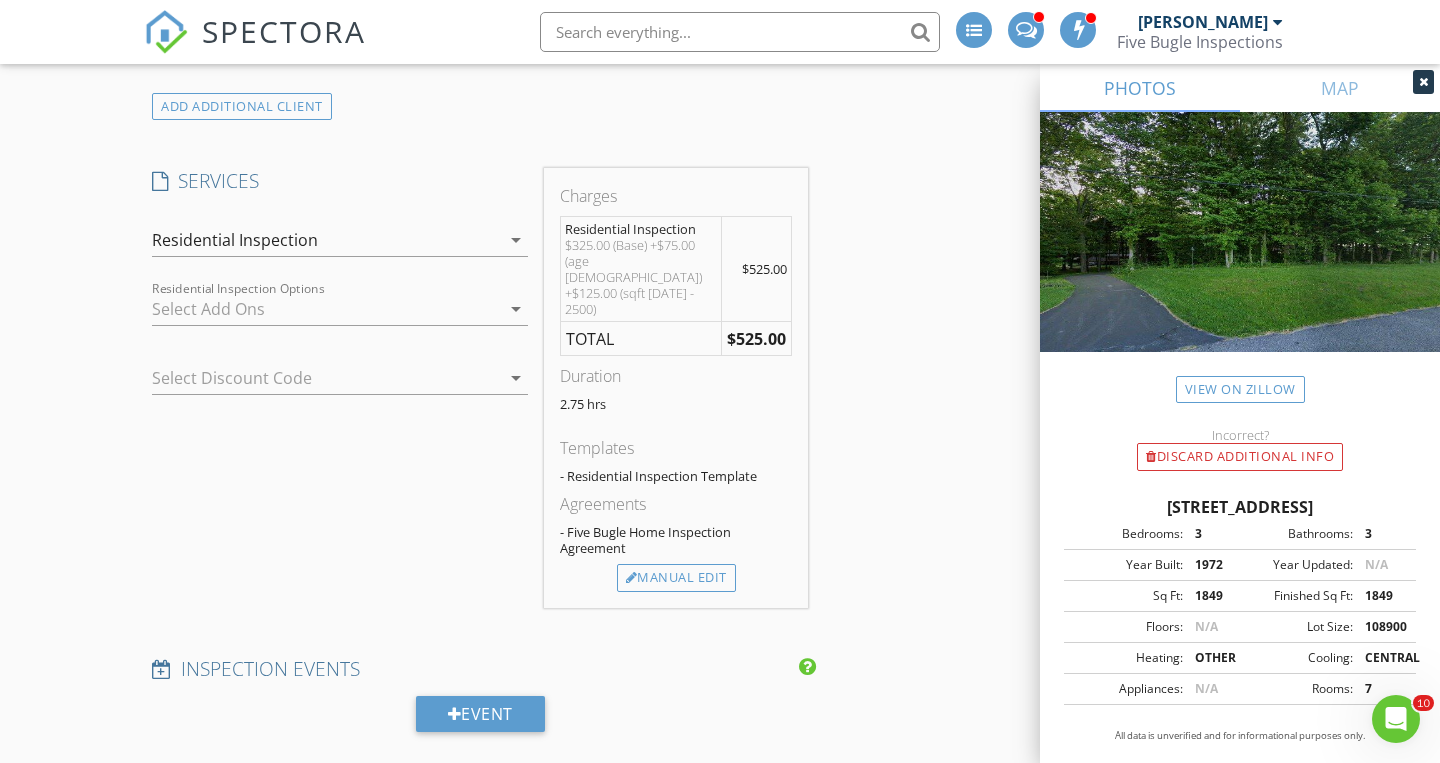 click on "$525.00" at bounding box center [756, 339] 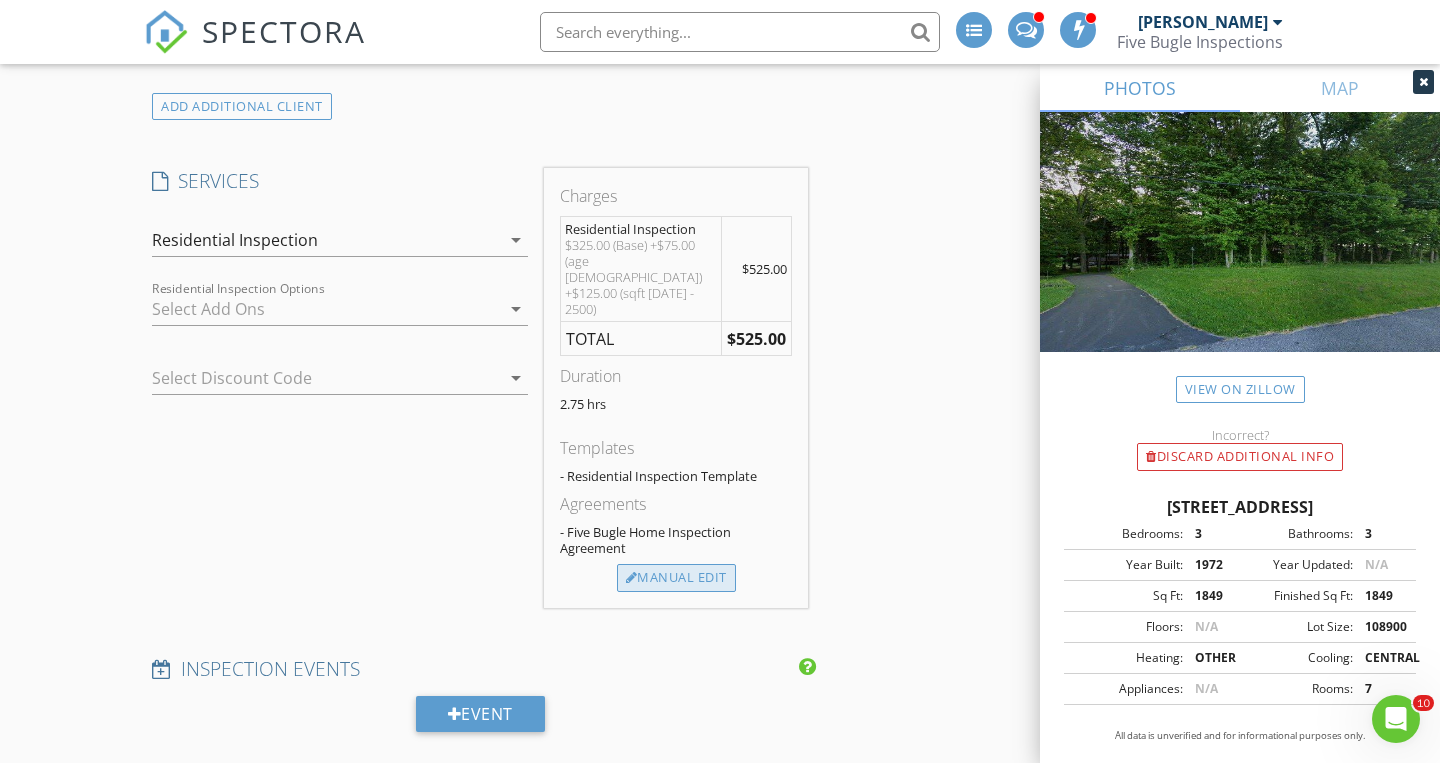click on "Manual Edit" at bounding box center (676, 578) 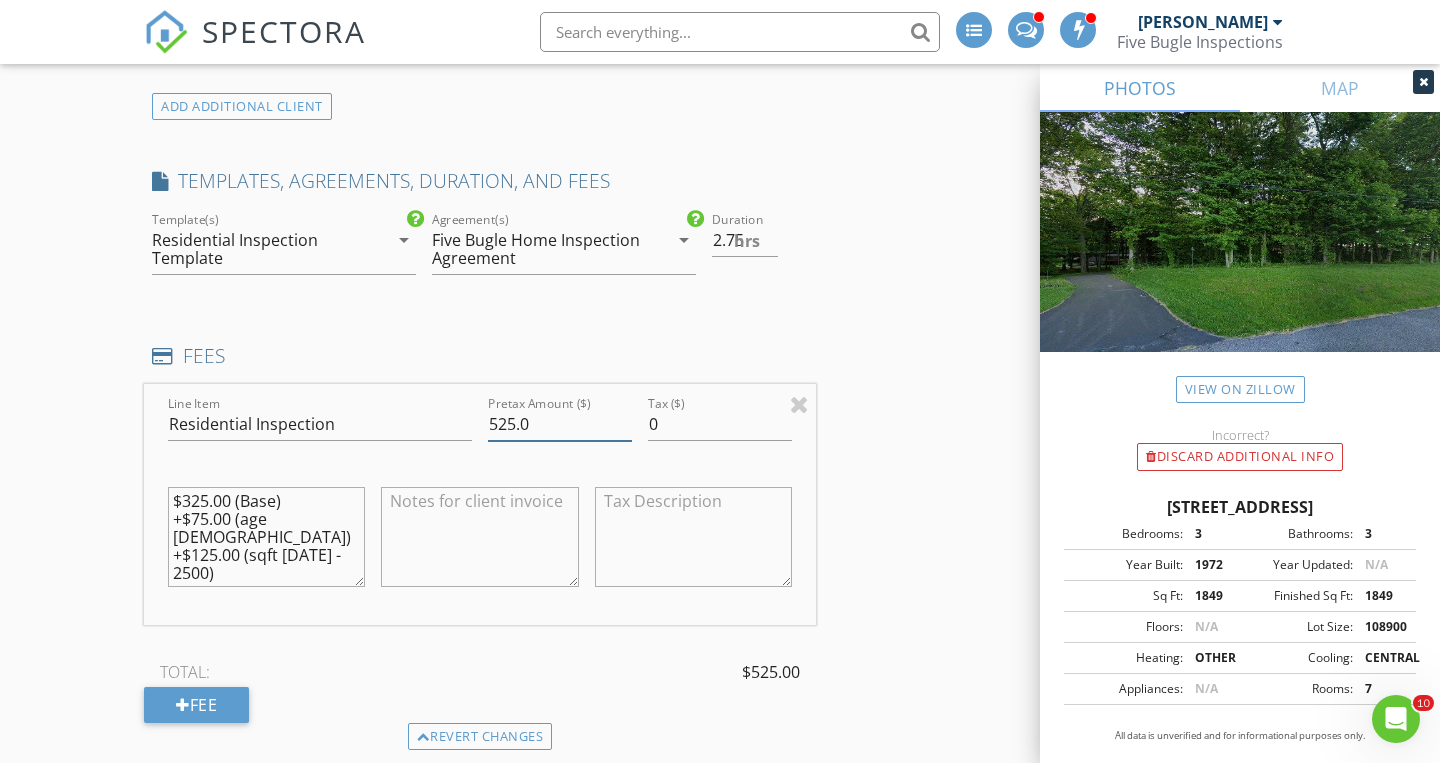 click on "525.0" at bounding box center (560, 424) 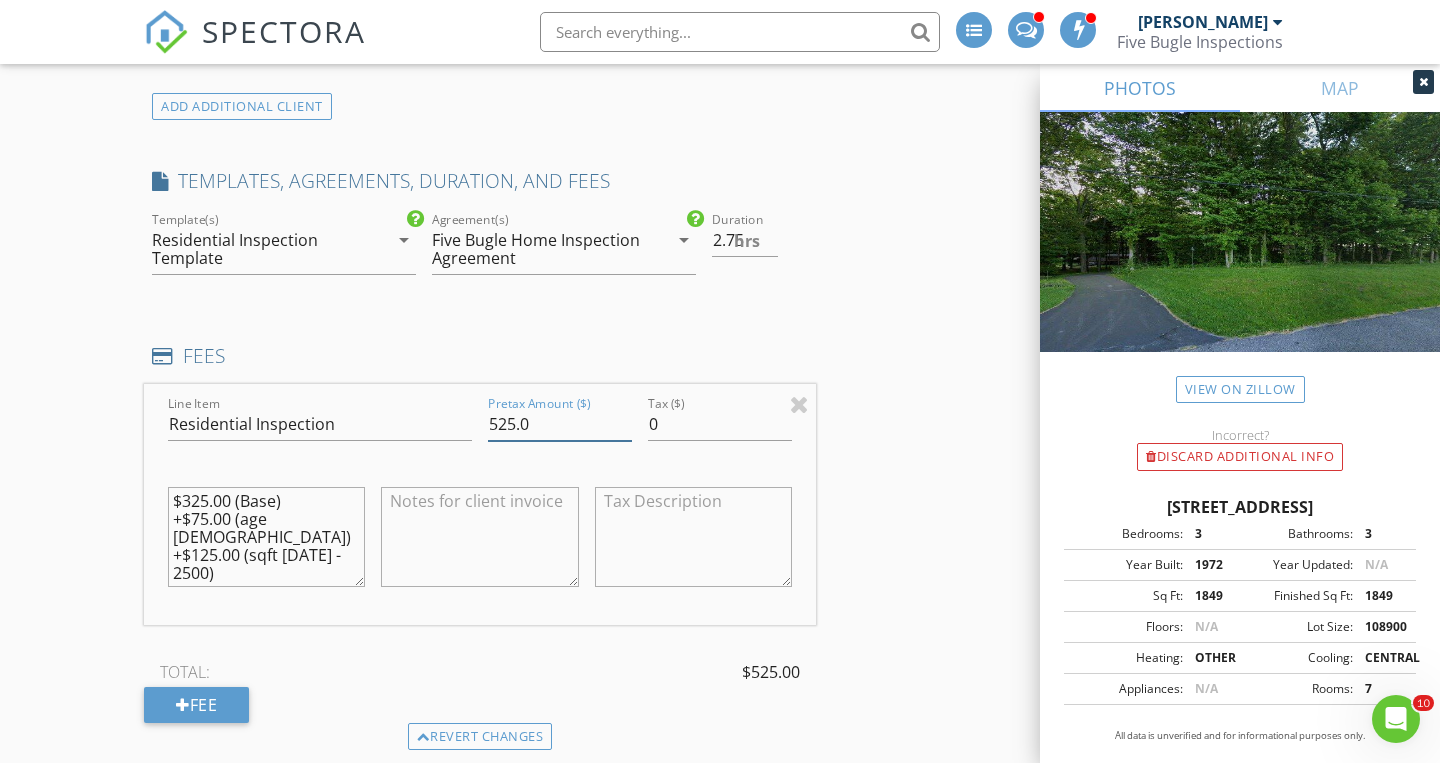 click on "525.0" at bounding box center (560, 424) 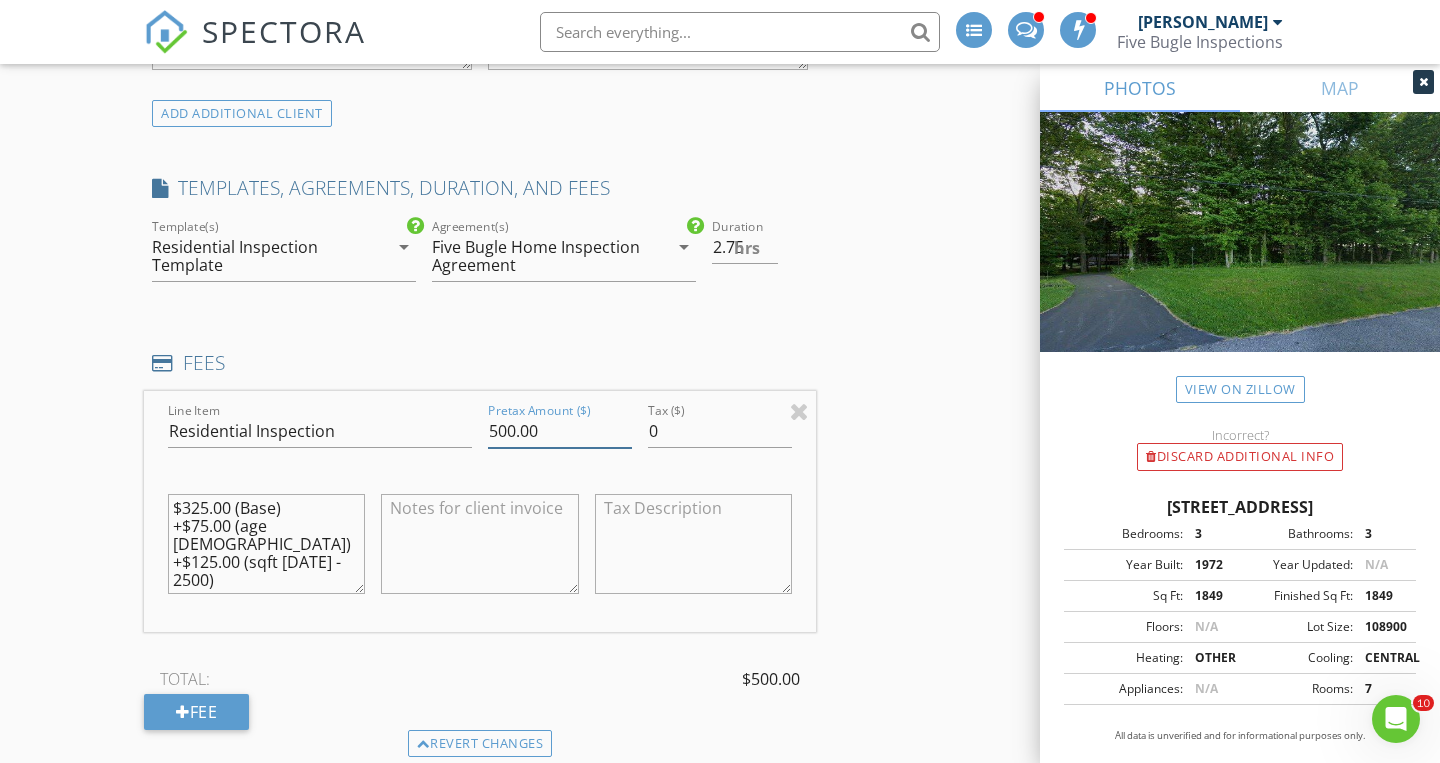 scroll, scrollTop: 1450, scrollLeft: 0, axis: vertical 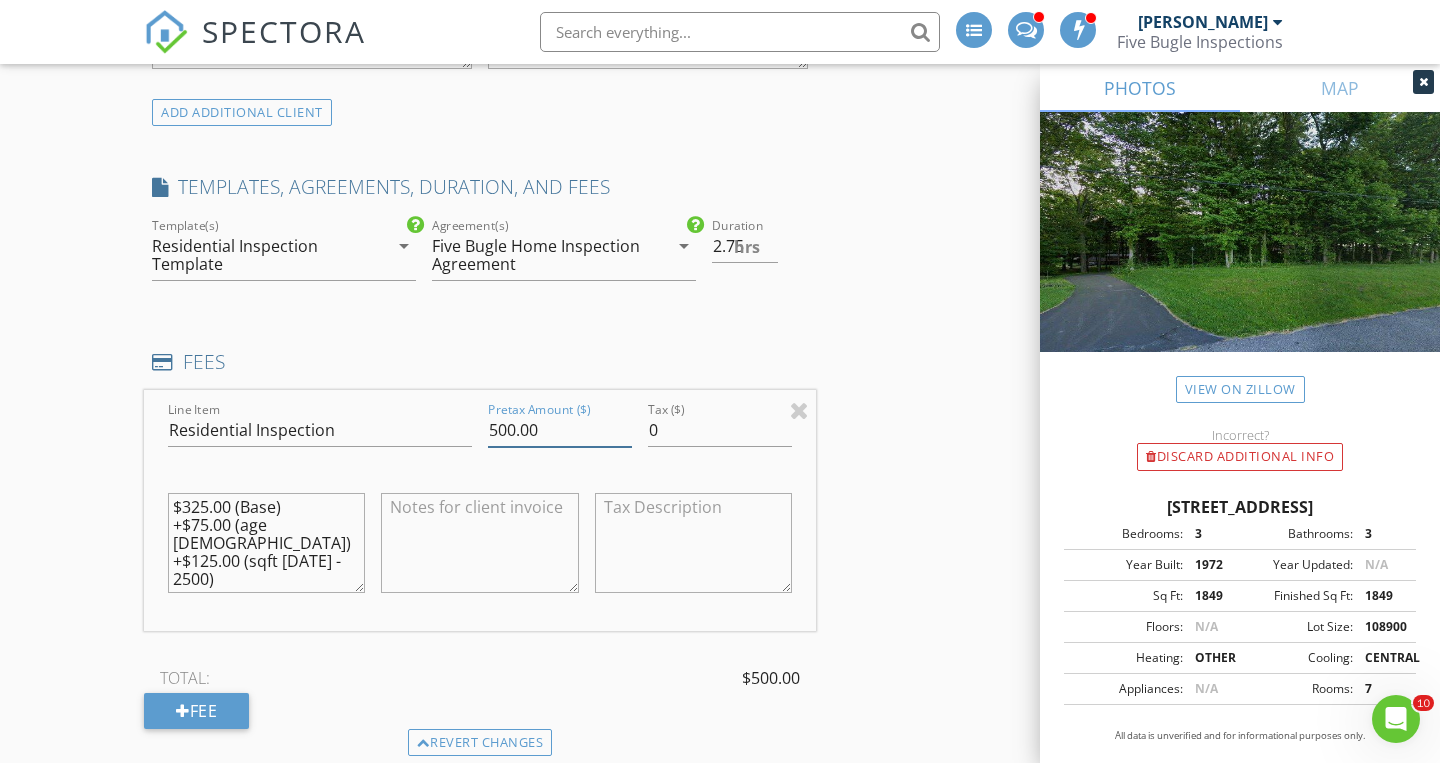 click on "500.00" at bounding box center (560, 430) 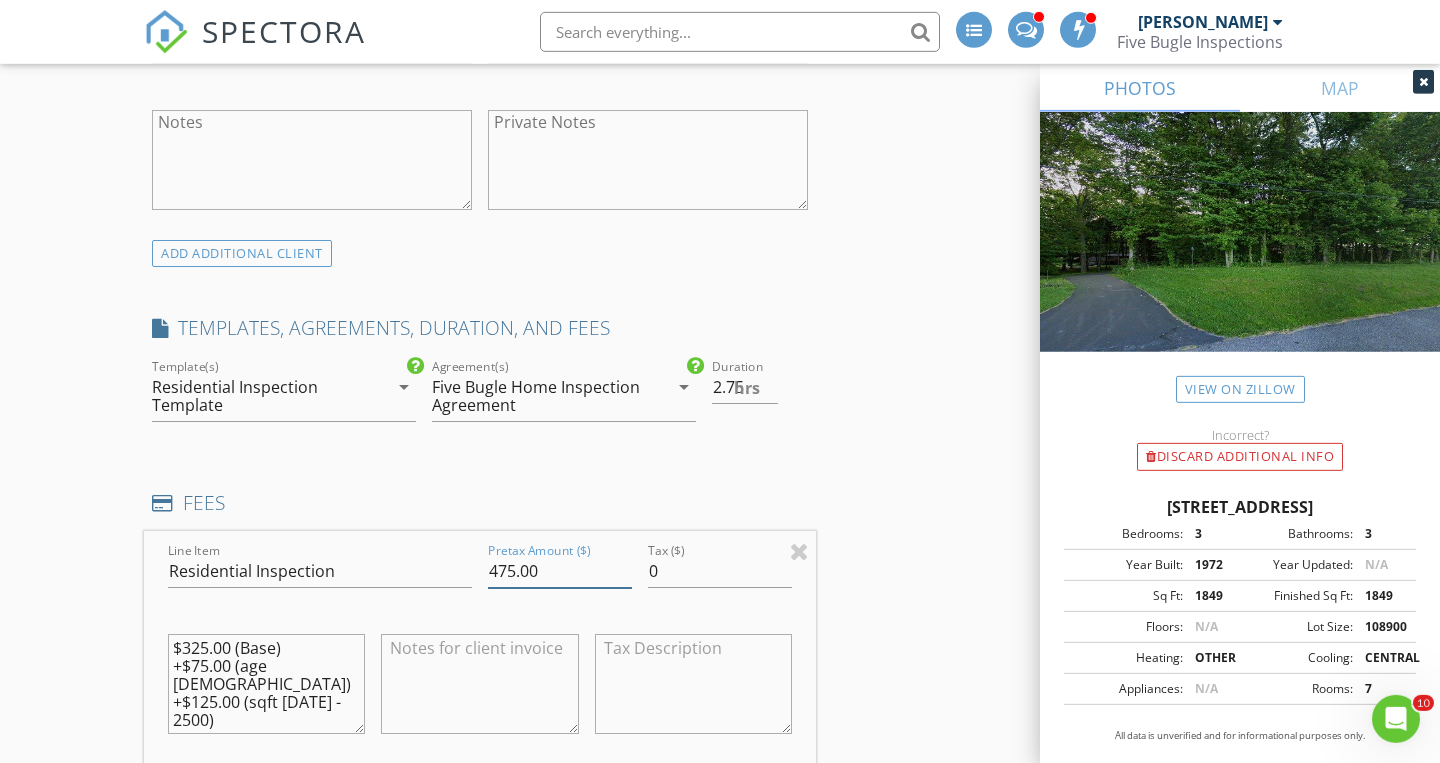 scroll, scrollTop: 1311, scrollLeft: 0, axis: vertical 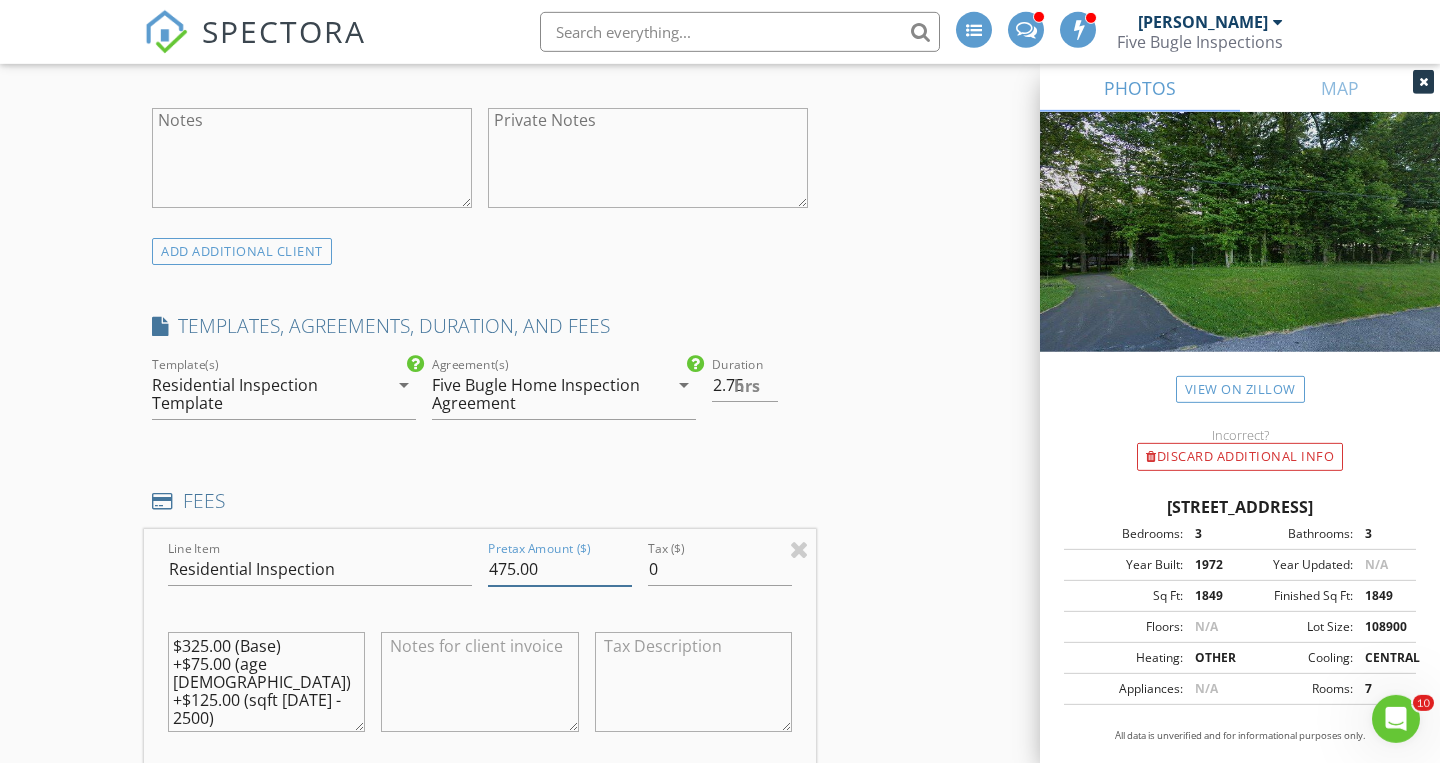 click on "475.00" at bounding box center [560, 569] 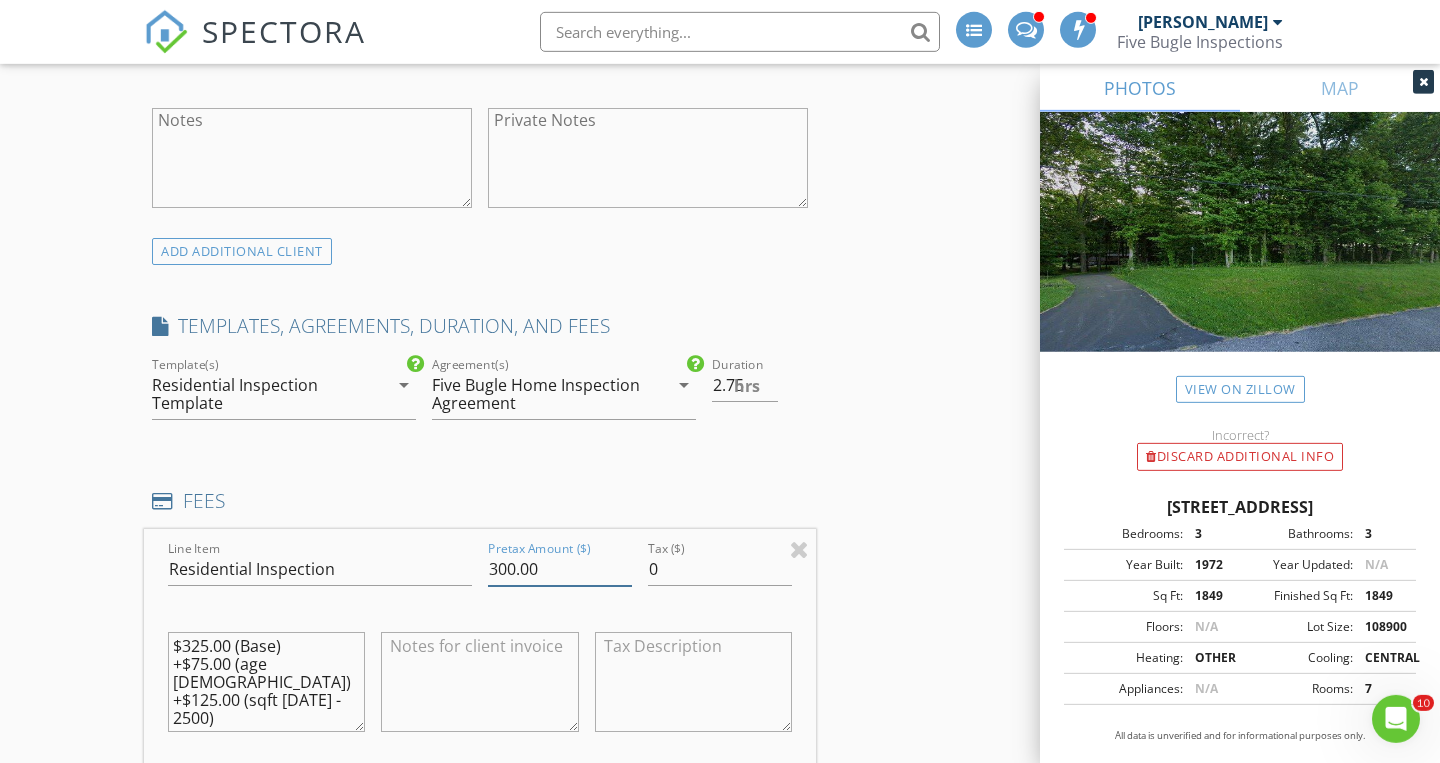 type on "300.00" 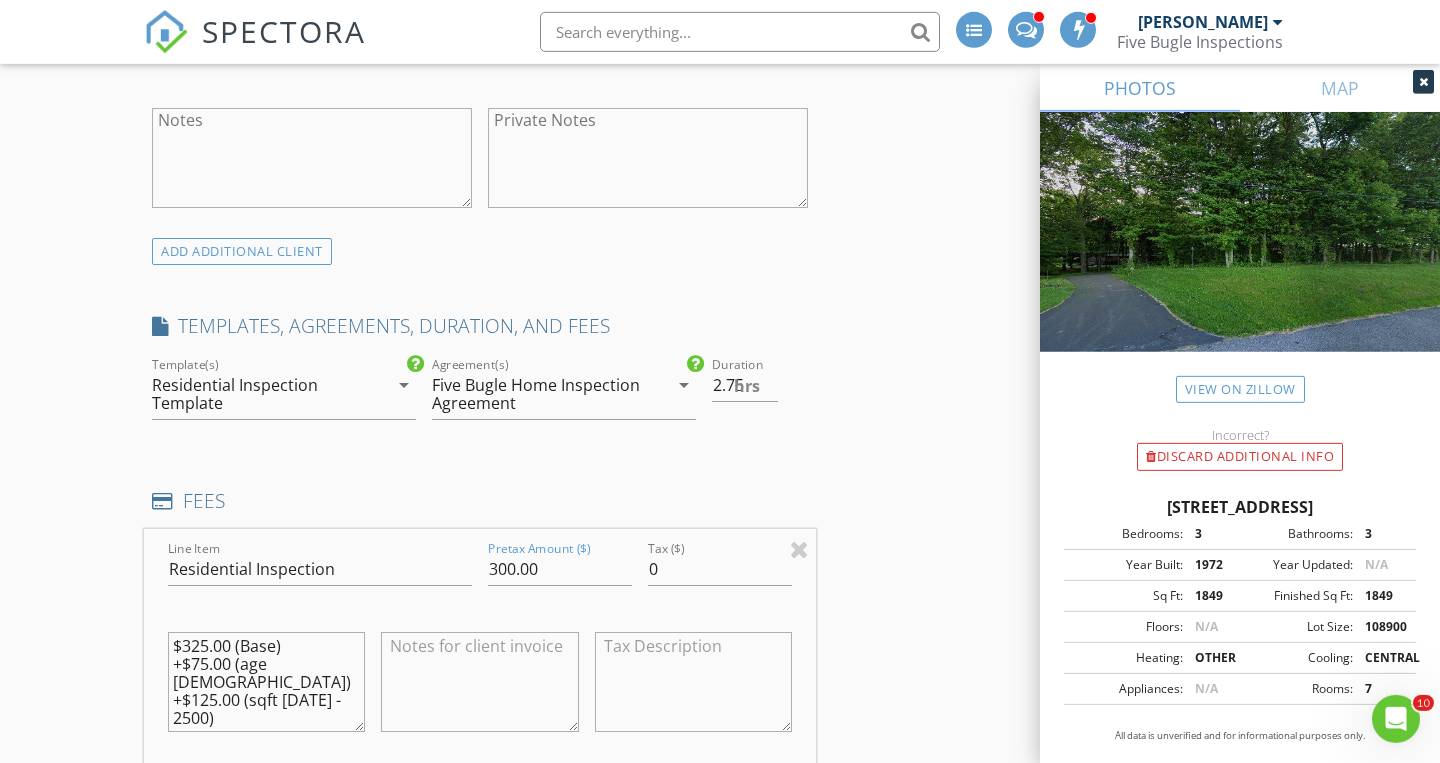 click on "New Inspection
INSPECTOR(S)
check_box   Tim Tully   PRIMARY   check_box_outline_blank   Scott Abraham     Tim Tully arrow_drop_down   check_box_outline_blank Tim Tully specifically requested
Date/Time
07/10/2025 10:00 AM
Location
Address Search       Address 563 N 600E   Unit   City Westville   State In   Zip 46391   County Porter     Square Feet 2200   Year Built 1972   Foundation arrow_drop_down     Tim Tully     27.3 miles     (42 minutes)
client
check_box Enable Client CC email for this inspection   Client Search     check_box_outline_blank Client is a Company/Organization     First Name Jane   Last Name Lahne   Email This email is invalid   CC Email   Phone         Tags         Notes   Private Notes
ADD ADDITIONAL client
SERVICES
check_box       Radon" at bounding box center (720, 813) 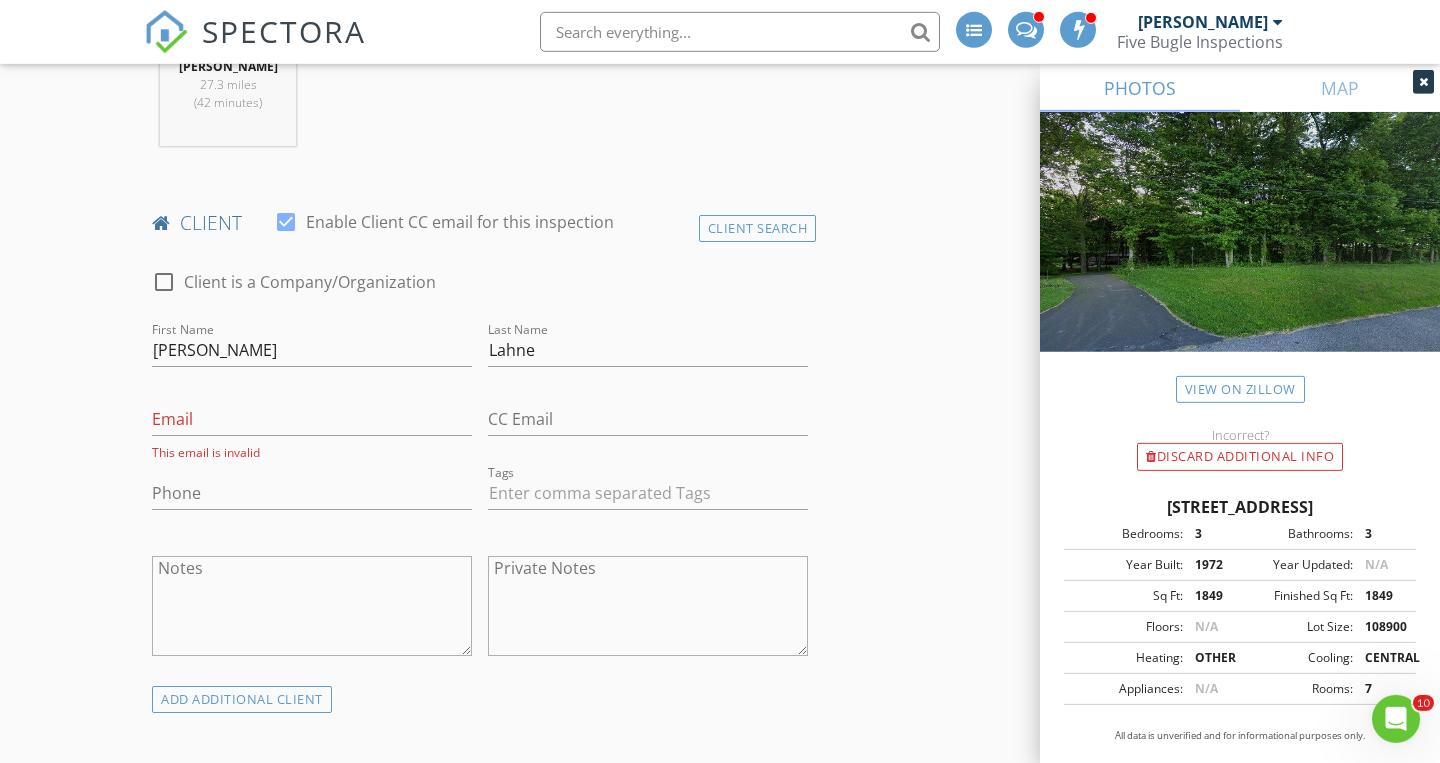 scroll, scrollTop: 860, scrollLeft: 0, axis: vertical 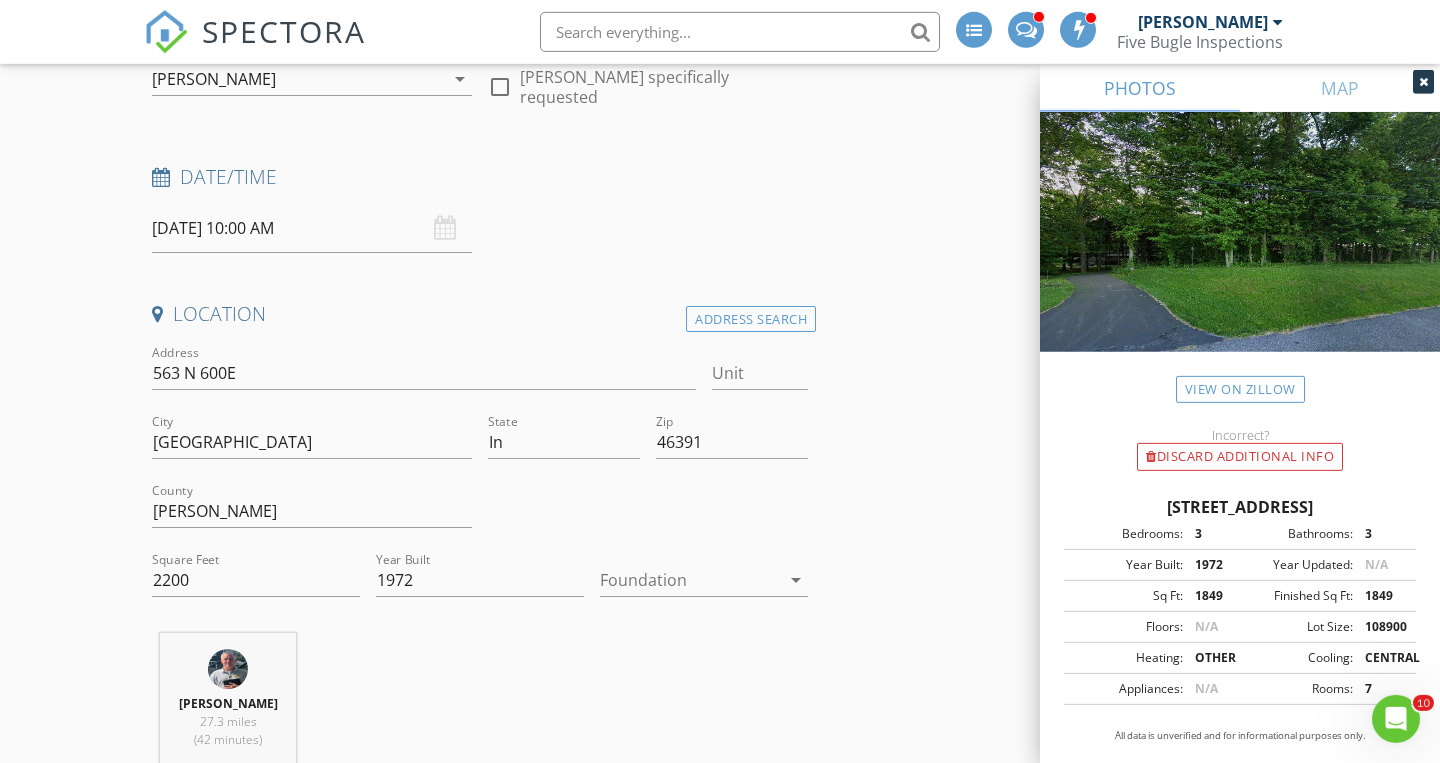 click on "07/10/2025 10:00 AM" at bounding box center [312, 228] 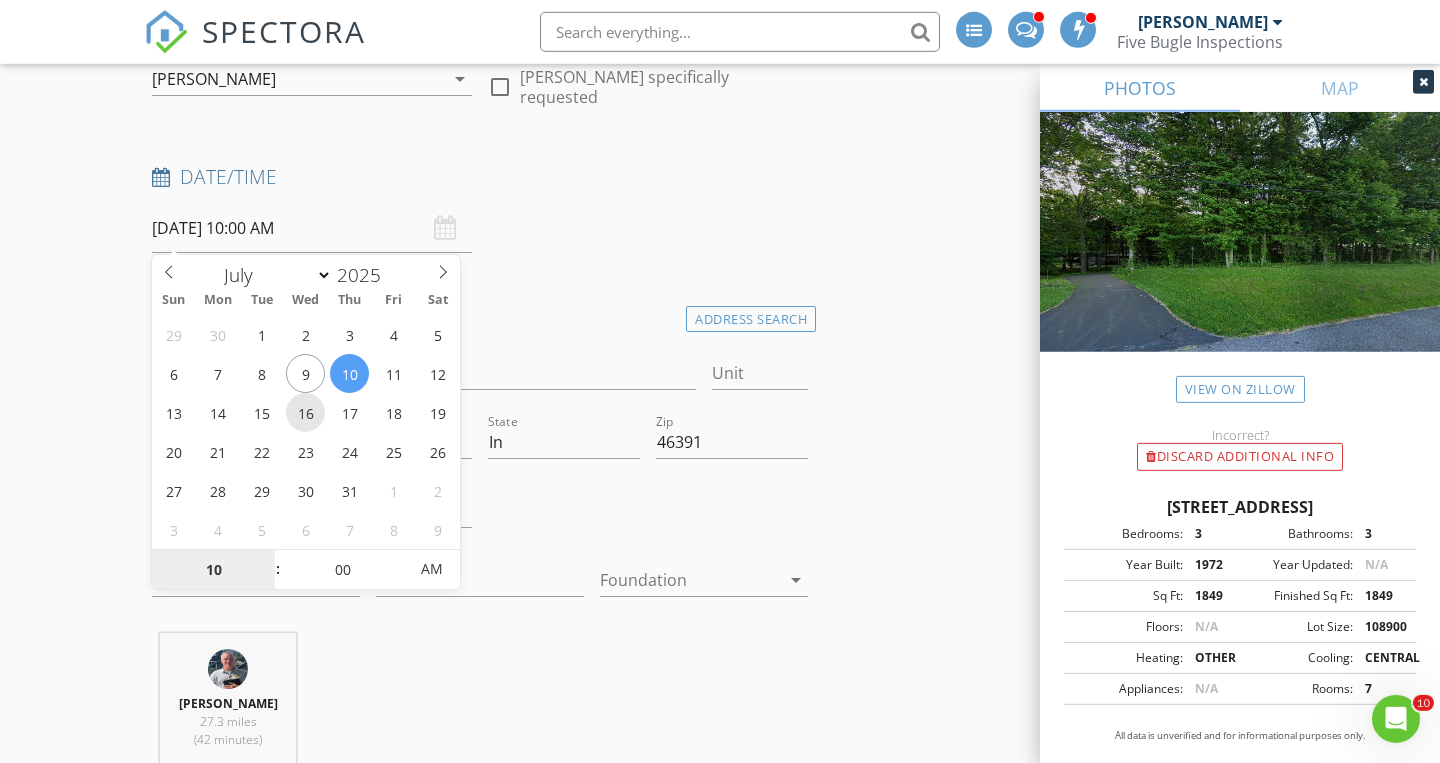 type on "07/16/2025 10:00 AM" 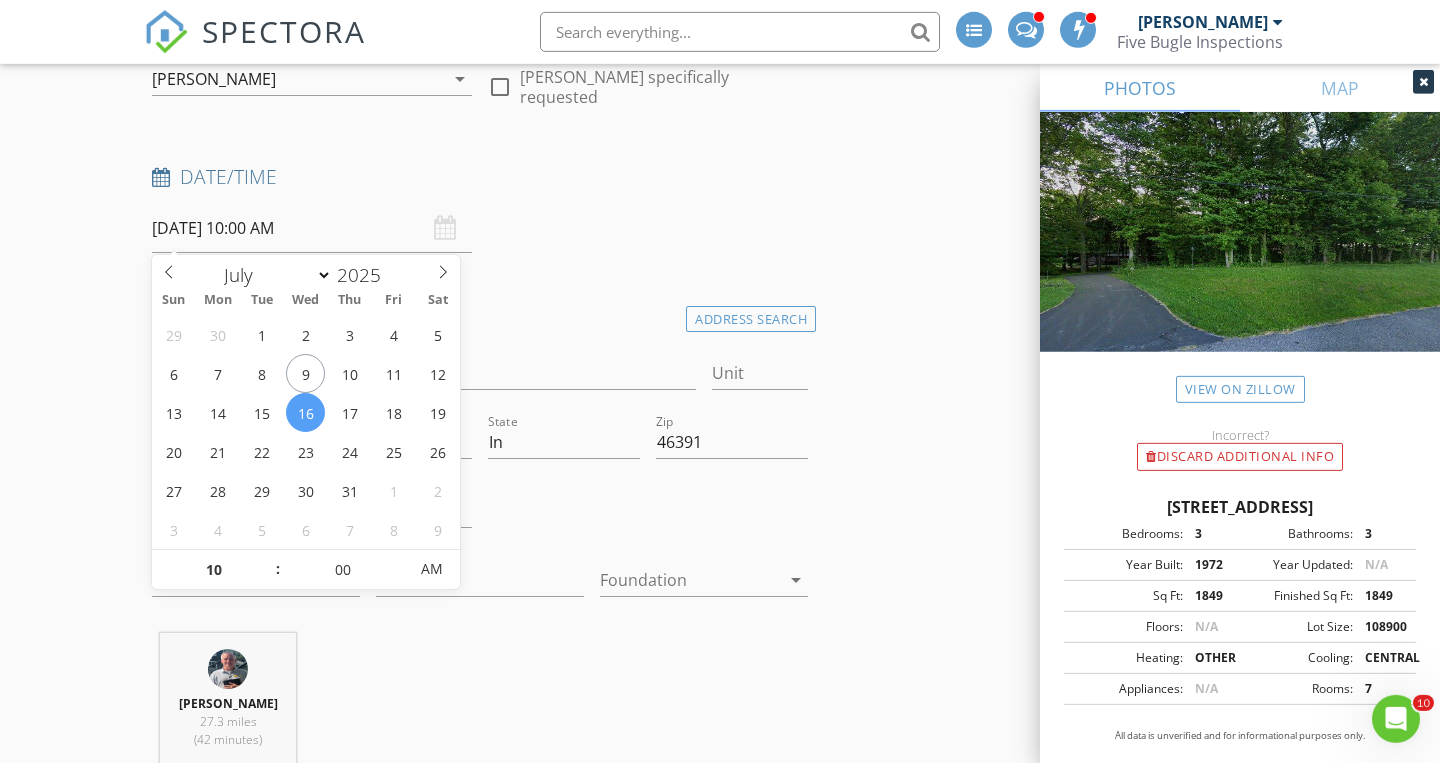 click on "Date/Time
07/16/2025 10:00 AM" at bounding box center (480, 208) 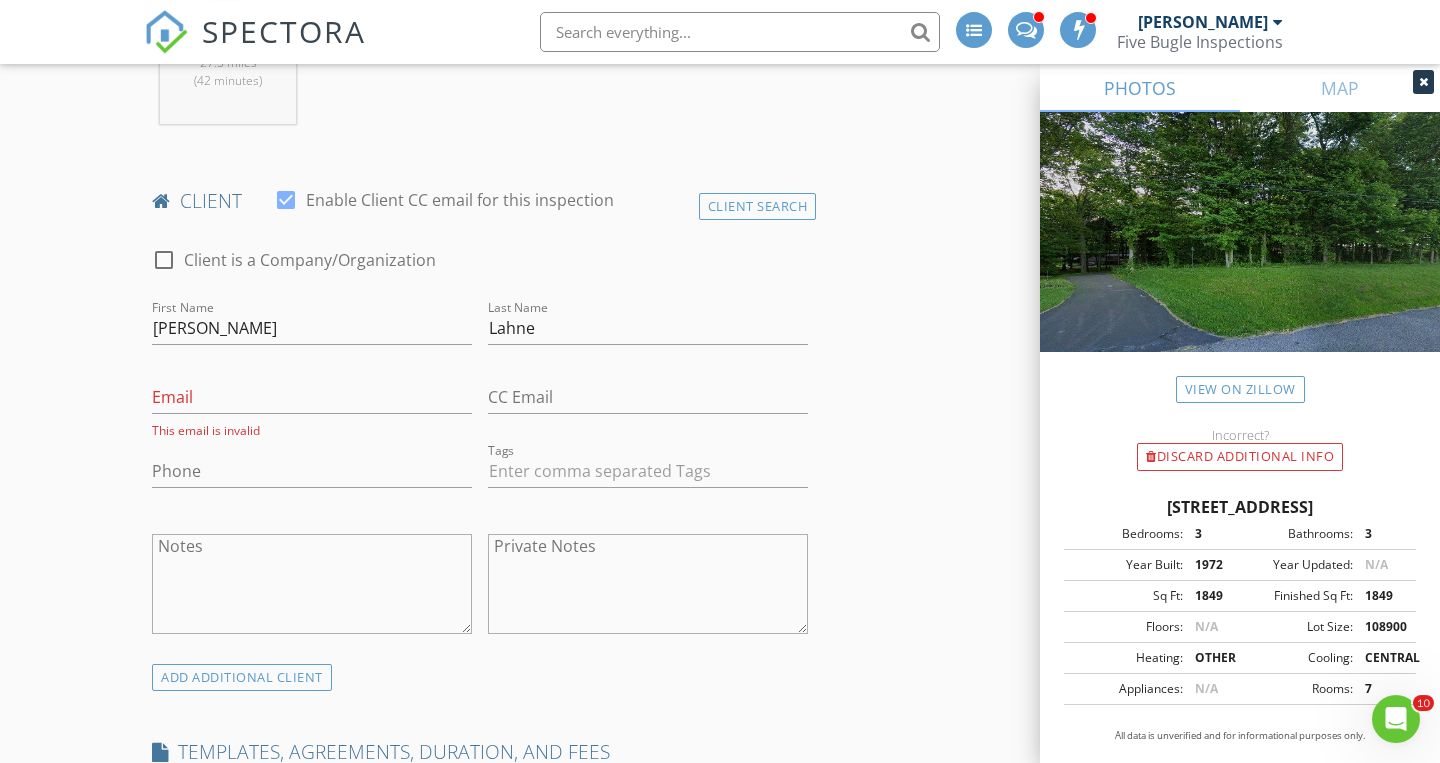 scroll, scrollTop: 800, scrollLeft: 0, axis: vertical 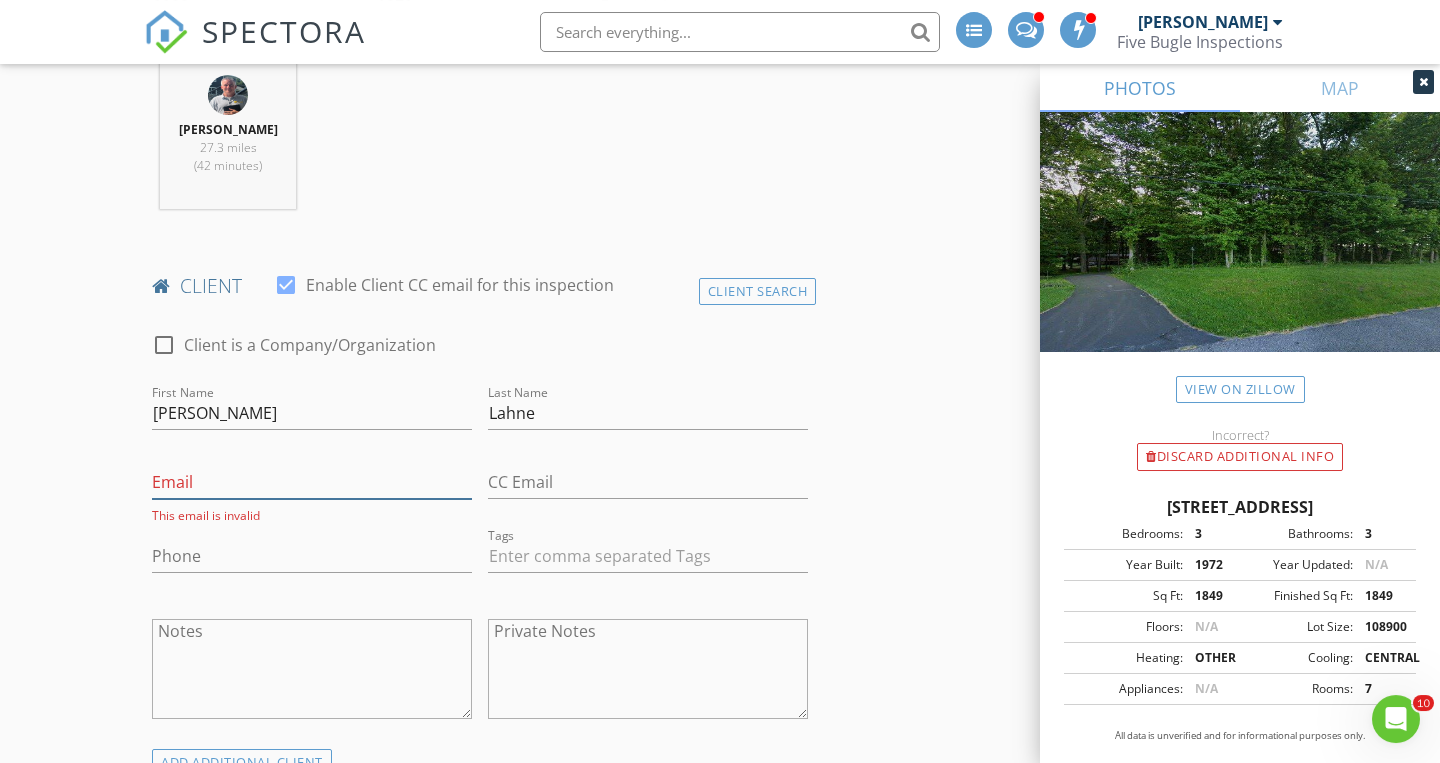 click on "Email" at bounding box center [312, 482] 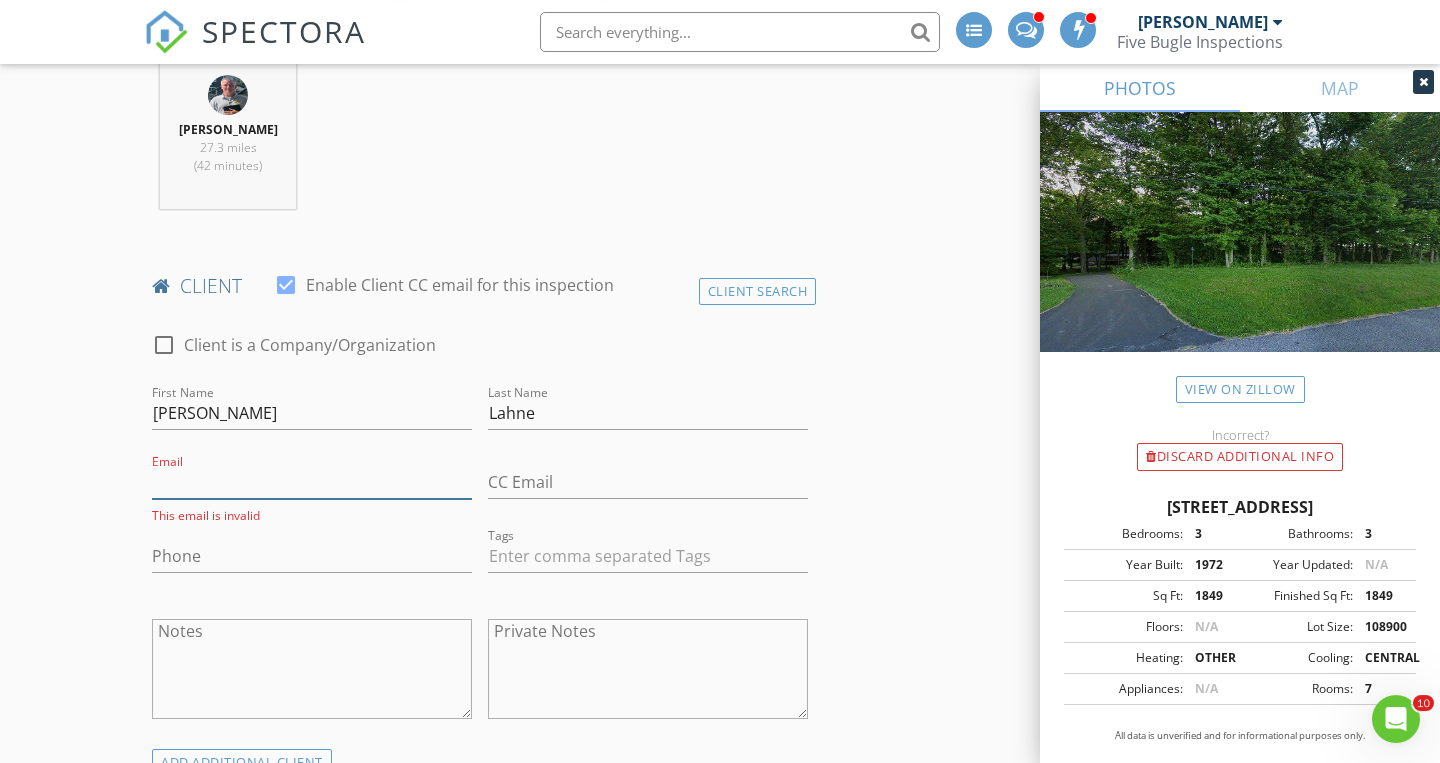 scroll, scrollTop: 0, scrollLeft: 0, axis: both 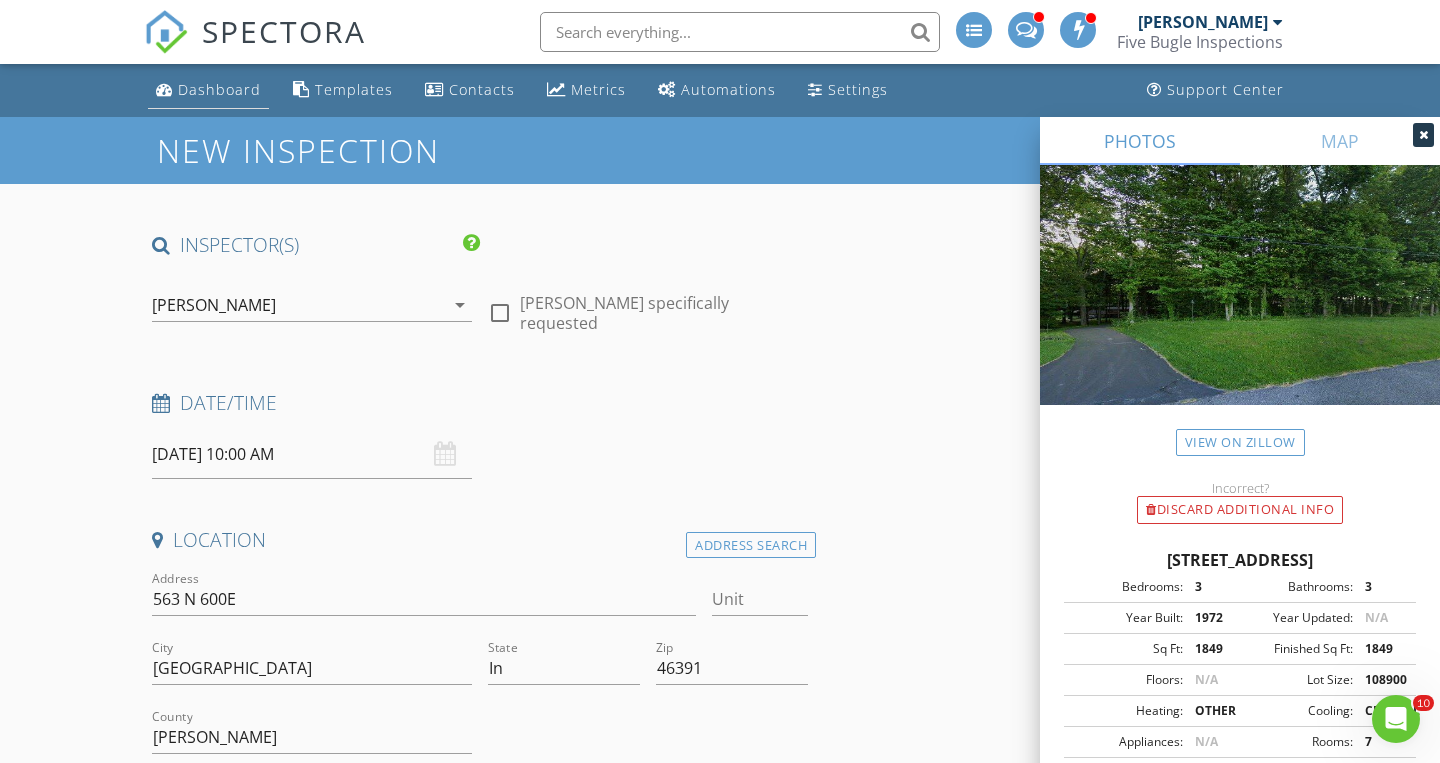 click on "Dashboard" at bounding box center [219, 89] 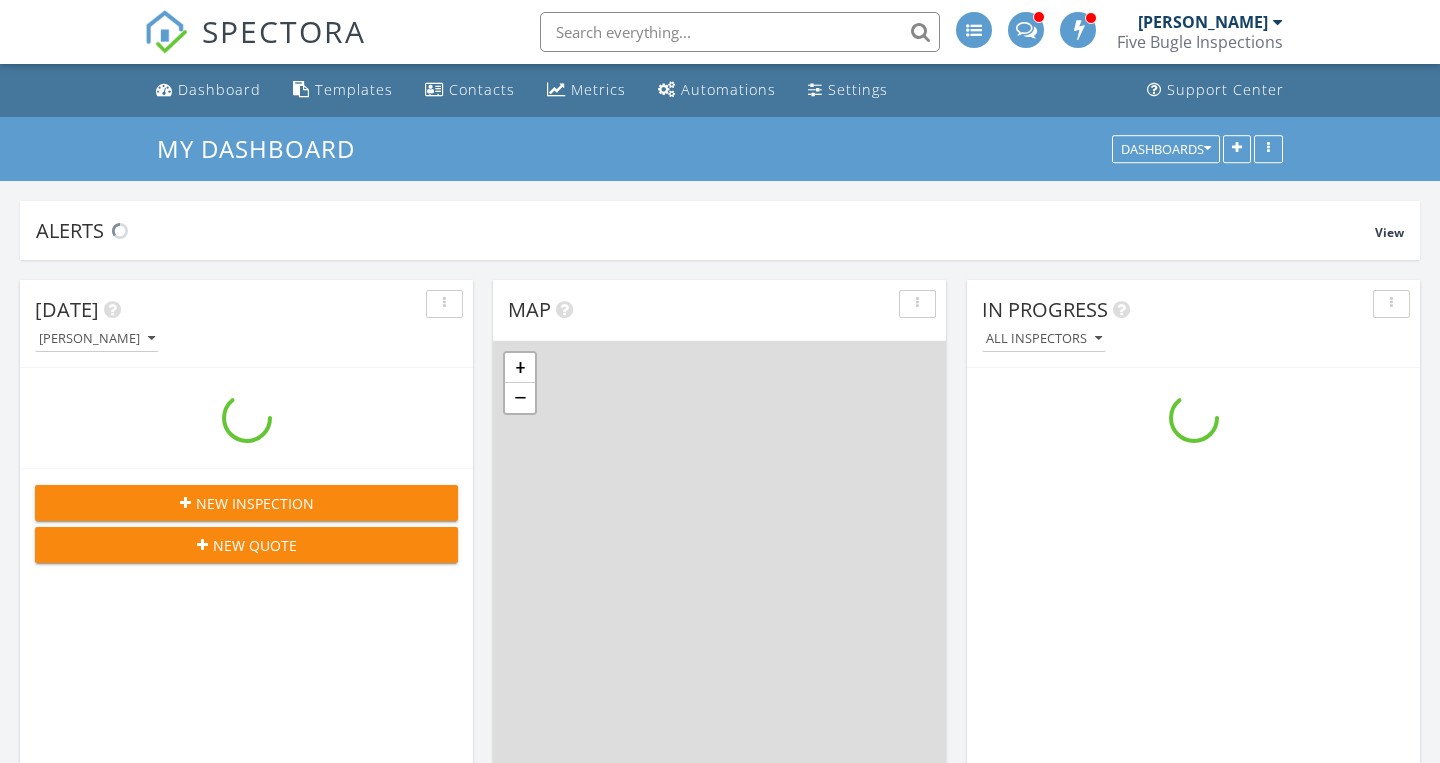scroll, scrollTop: 416, scrollLeft: 0, axis: vertical 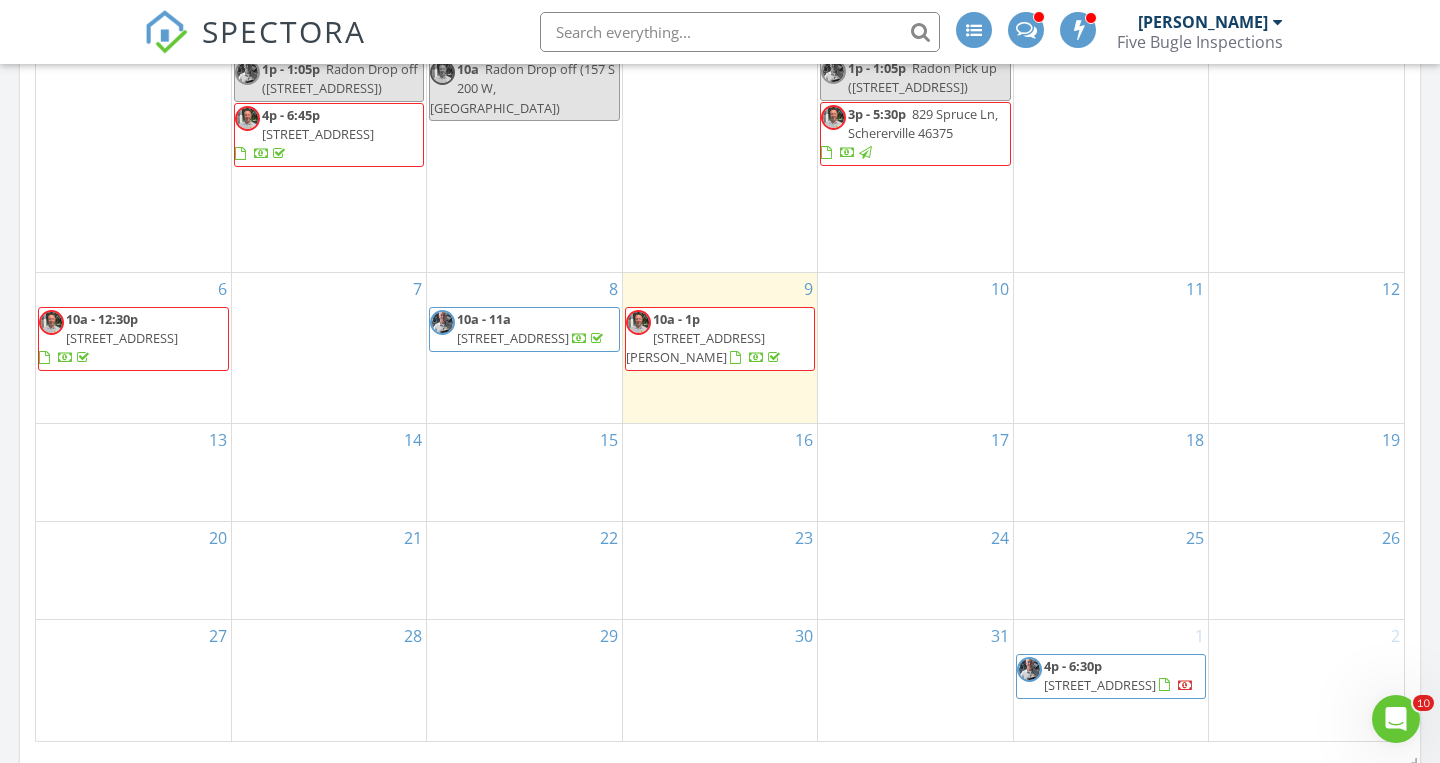 click on "10a - 11a
[STREET_ADDRESS]" at bounding box center [524, 329] 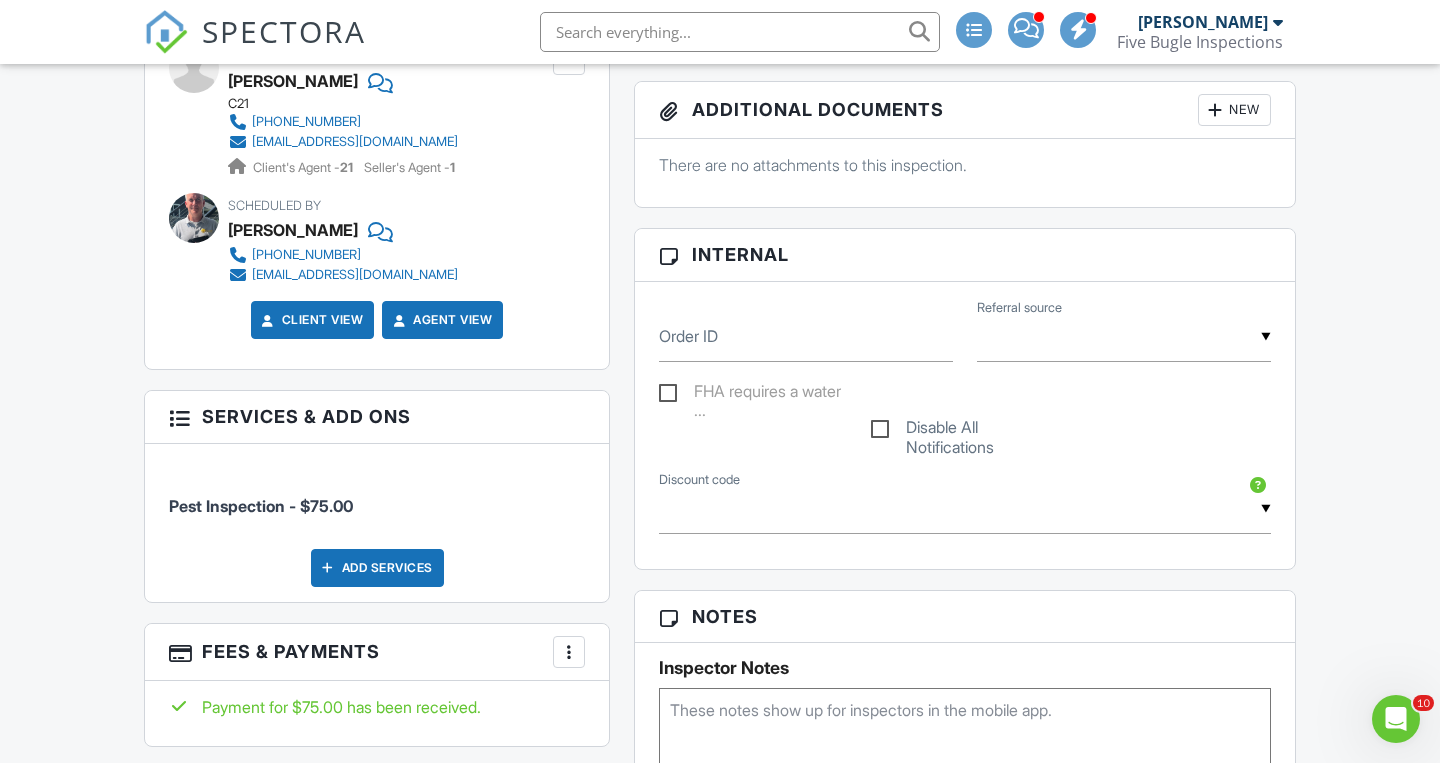 scroll, scrollTop: 689, scrollLeft: 0, axis: vertical 